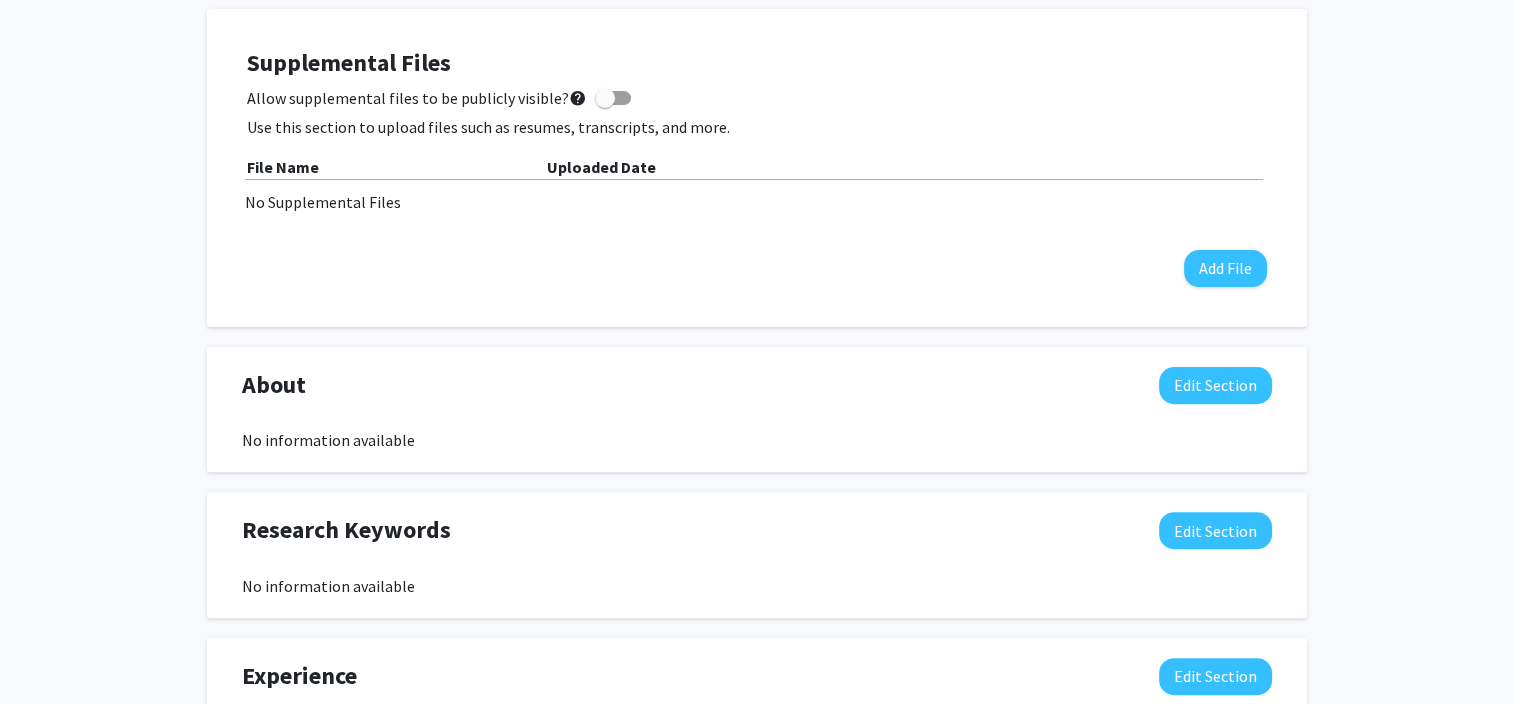 scroll, scrollTop: 552, scrollLeft: 0, axis: vertical 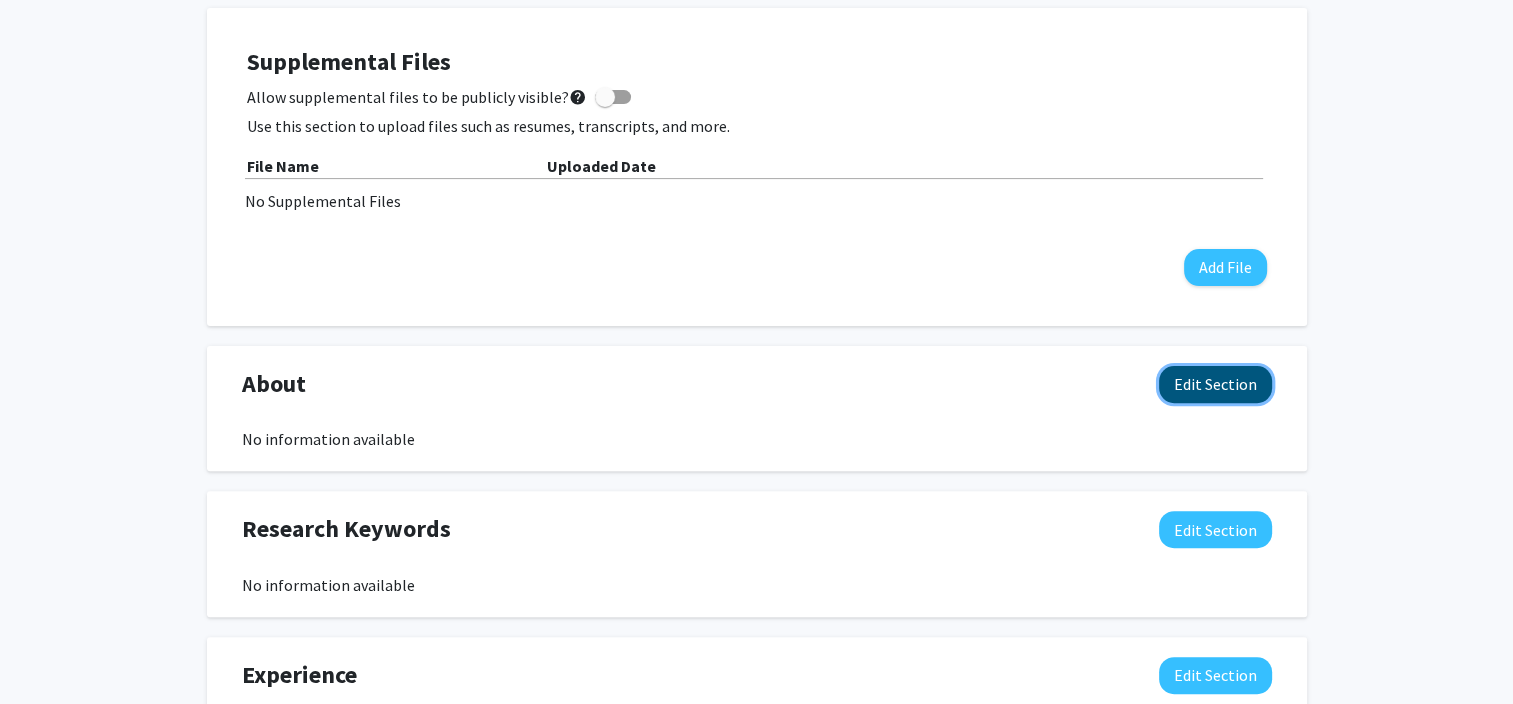 click on "Edit Section" 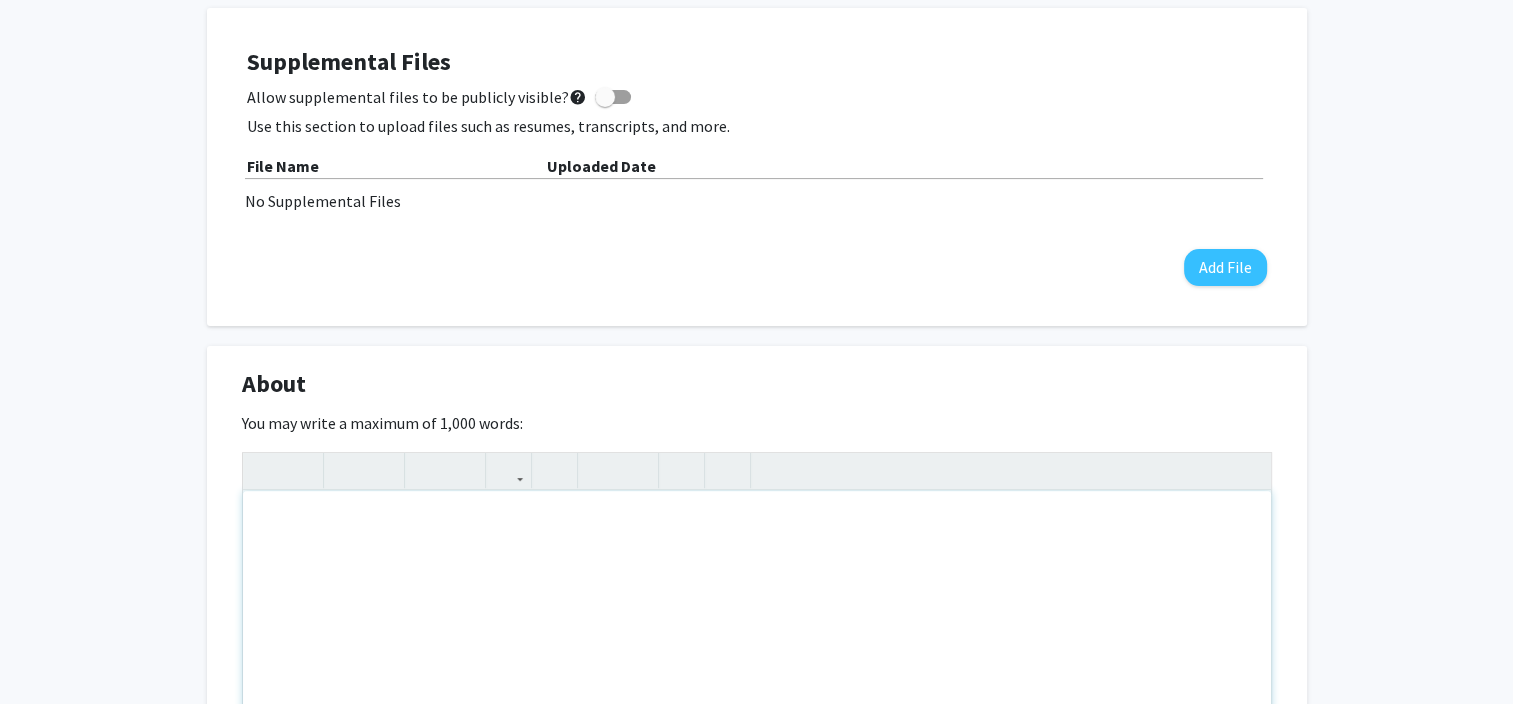 click at bounding box center [757, 641] 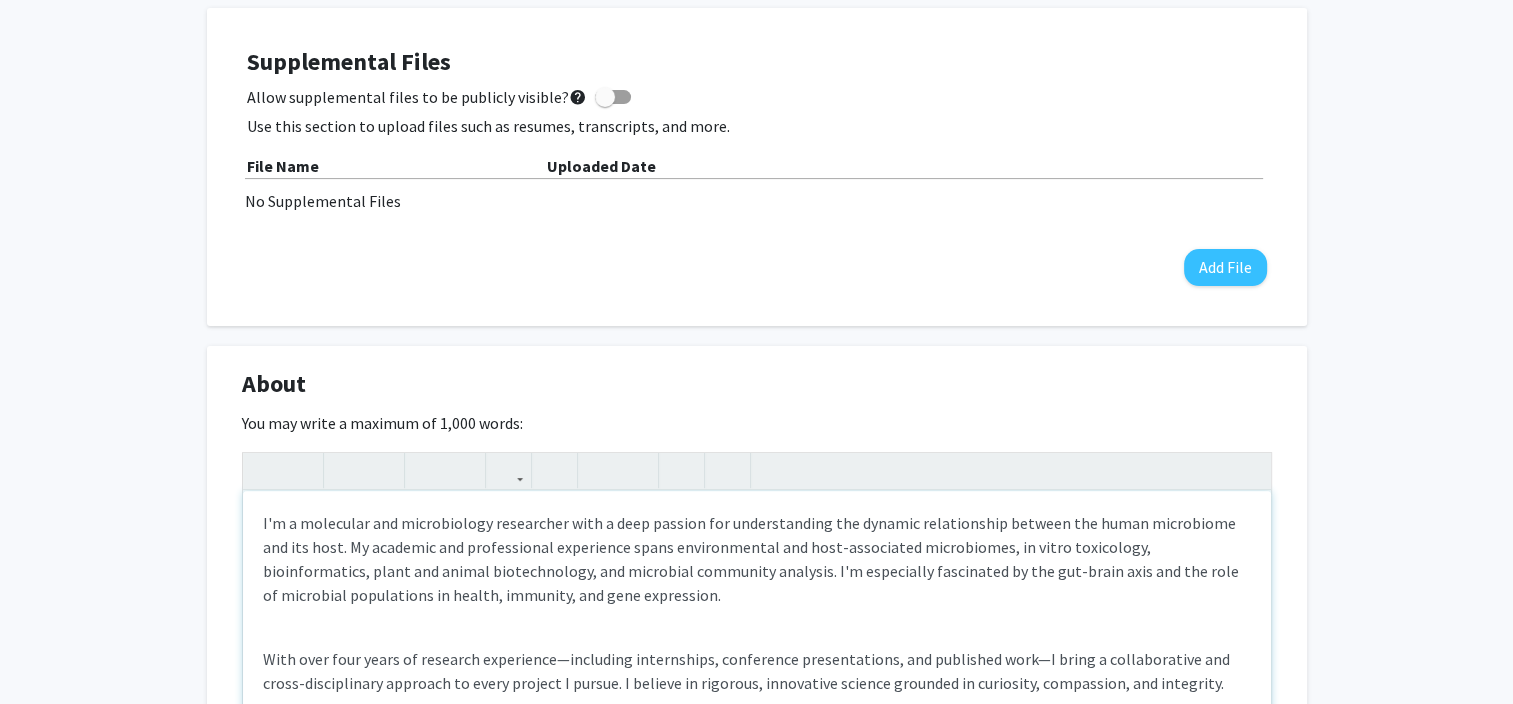 scroll, scrollTop: 28, scrollLeft: 0, axis: vertical 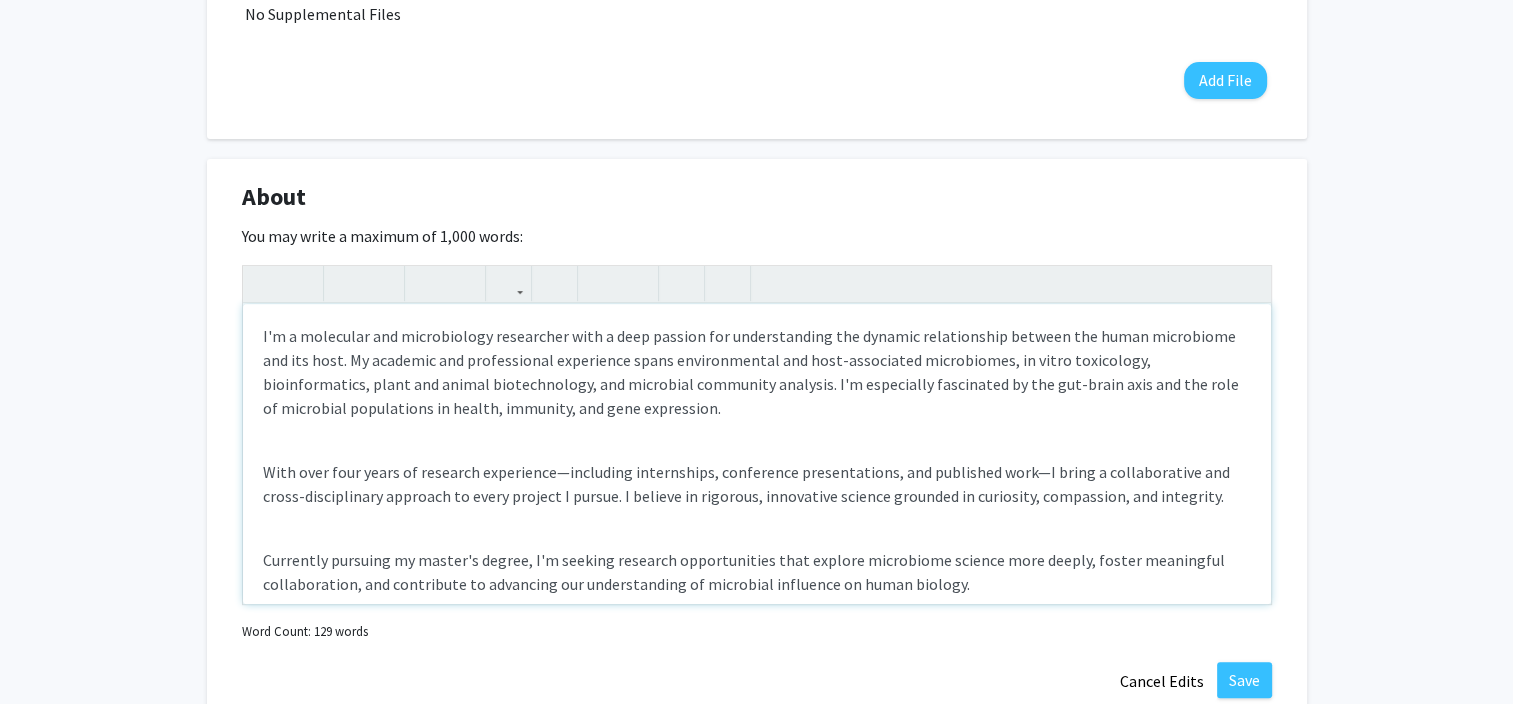 click on "With over four years of research experience—including internships, conference presentations, and published work—I bring a collaborative and cross-disciplinary approach to every project I pursue. I believe in rigorous, innovative science grounded in curiosity, compassion, and integrity." at bounding box center (757, 484) 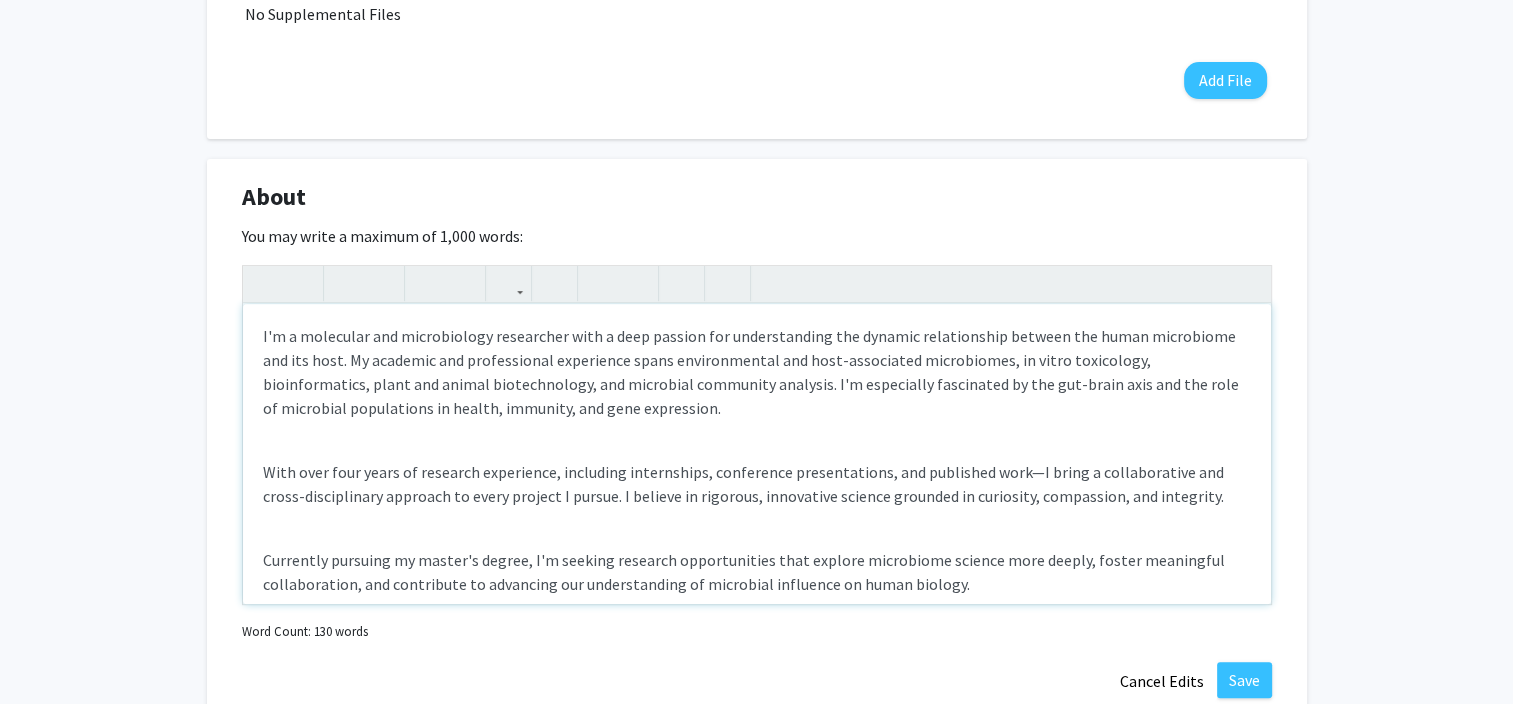 click on "With over four years of research experience, including internships, conference presentations, and published work—I bring a collaborative and cross-disciplinary approach to every project I pursue. I believe in rigorous, innovative science grounded in curiosity, compassion, and integrity." at bounding box center [757, 484] 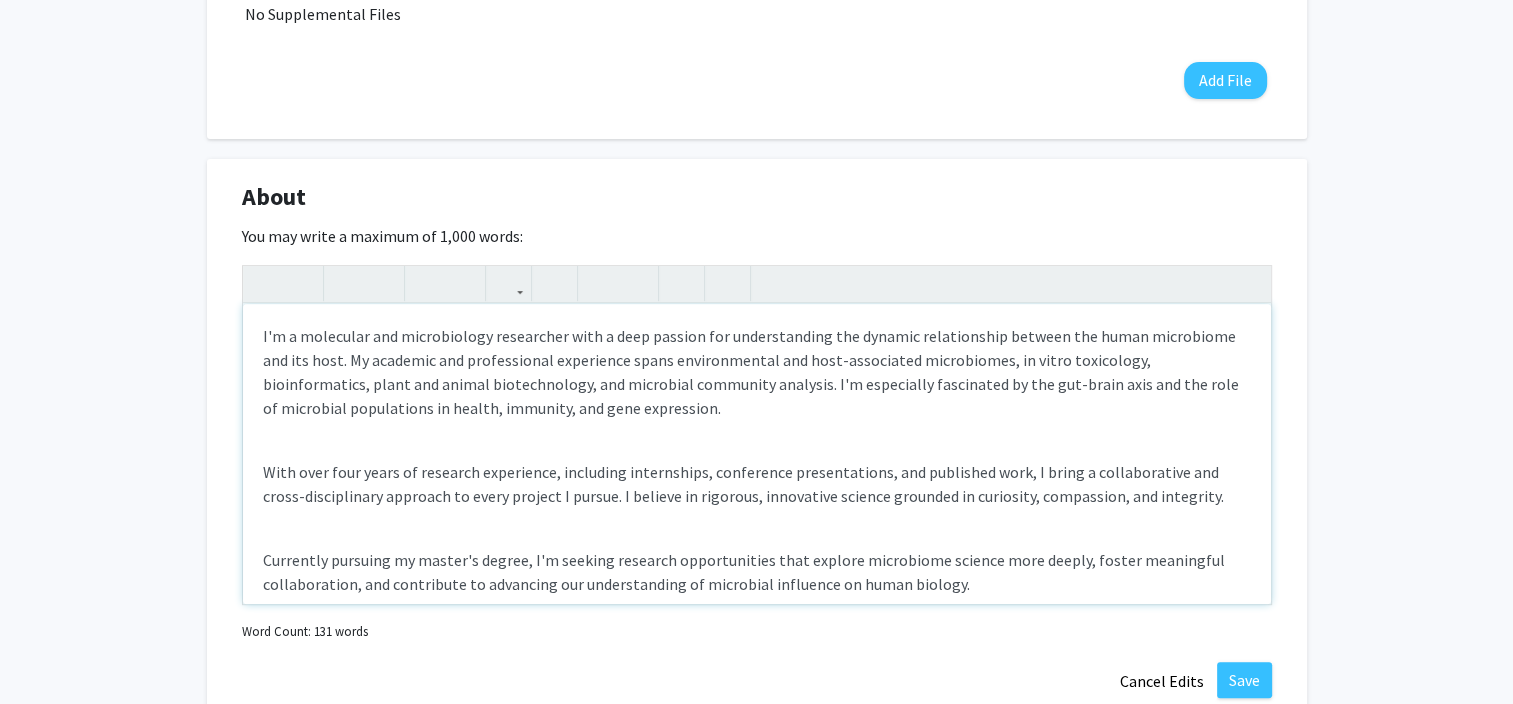 click on "I'm a molecular and microbiology researcher with a deep passion for understanding the dynamic relationship between the human microbiome and its host. My academic and professional experience spans environmental and host-associated microbiomes, in vitro toxicology, bioinformatics, plant and animal biotechnology, and microbial community analysis. I'm especially fascinated by the gut-brain axis and the role of microbial populations in health, immunity, and gene expression." at bounding box center [757, 372] 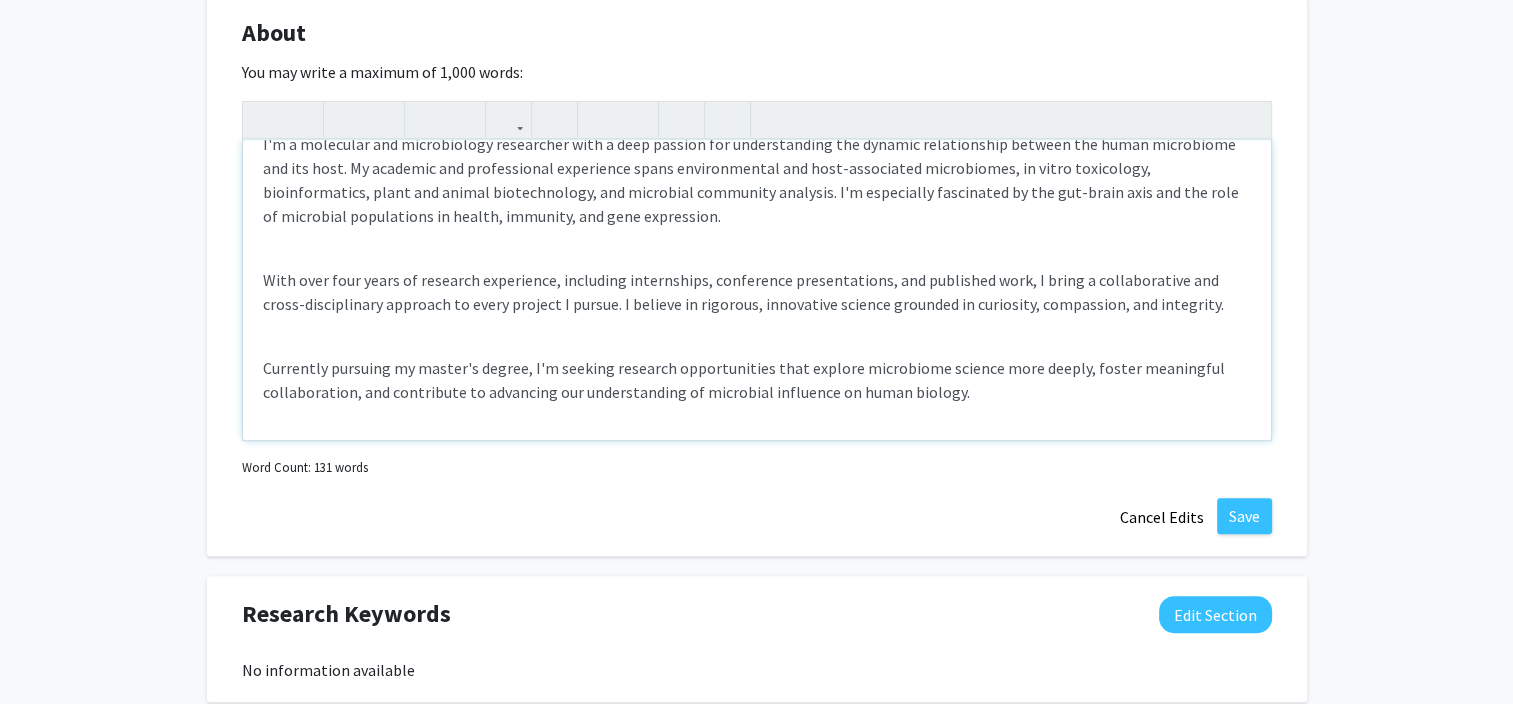 scroll, scrollTop: 904, scrollLeft: 0, axis: vertical 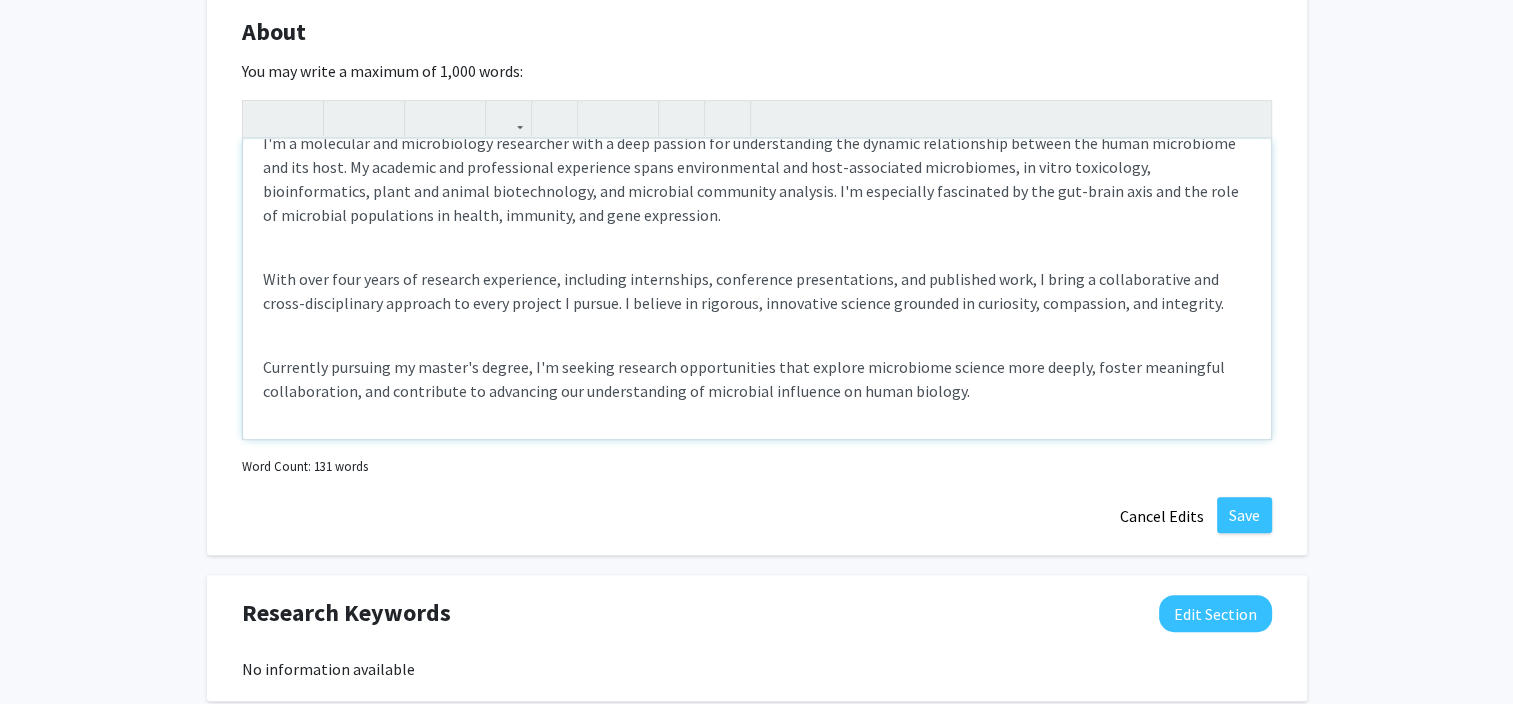 click on "I'm a molecular and microbiology researcher with a deep passion for understanding the dynamic relationship between the human microbiome and its host. My academic and professional experience spans environmental and host-associated microbiomes, in vitro toxicology, bioinformatics, plant and animal biotechnology, and microbial community analysis. I'm especially fascinated by the gut-brain axis and the role of microbial populations in health, immunity, and gene expression. With over four years of research experience, including internships, conference presentations, and published work, I bring a collaborative and cross-disciplinary approach to every project I pursue. I believe in rigorous, innovative science grounded in curiosity, compassion, and integrity. Currently pursuing my master's degree, I'm seeking research opportunities that explore microbiome science more deeply, foster meaningful collaboration, and contribute to advancing our understanding of microbial influence on human biology." at bounding box center [757, 289] 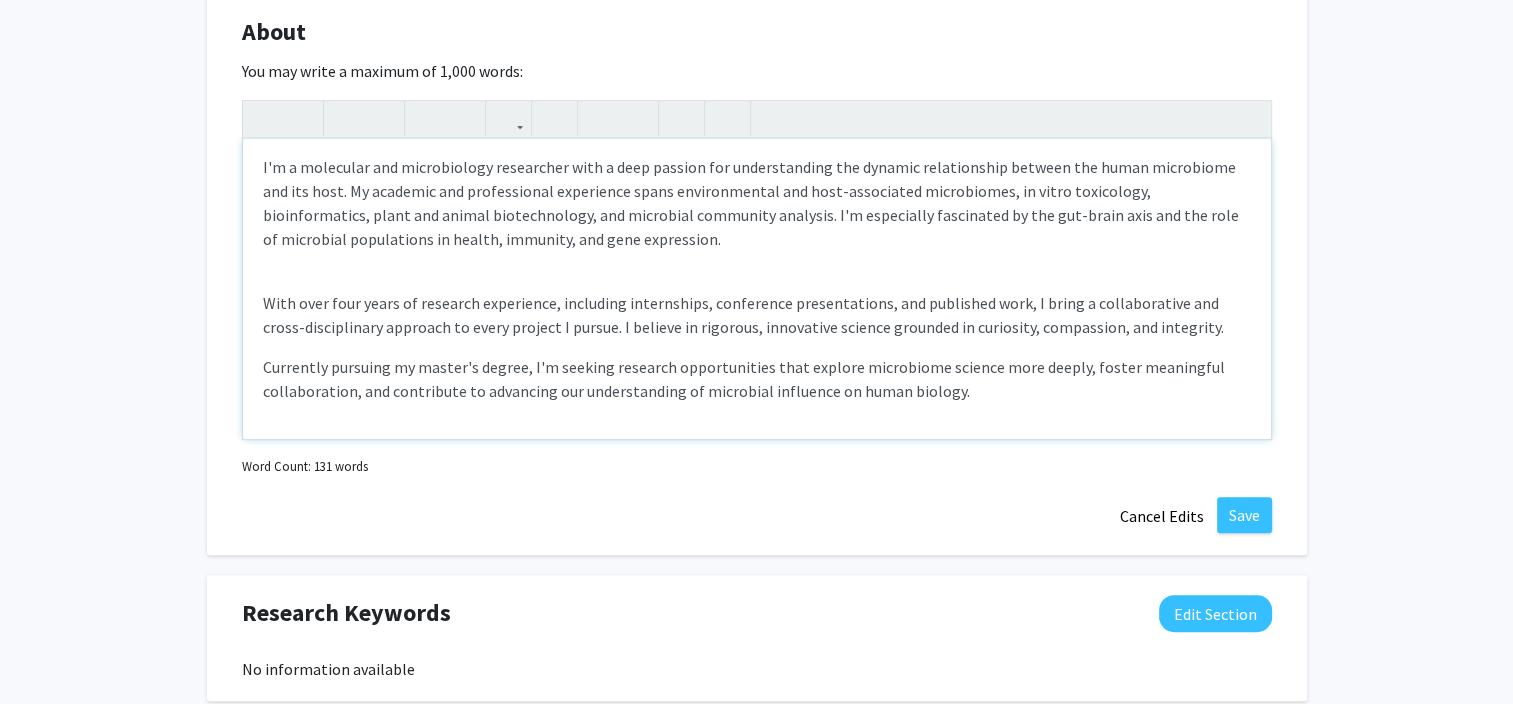 scroll, scrollTop: 4, scrollLeft: 0, axis: vertical 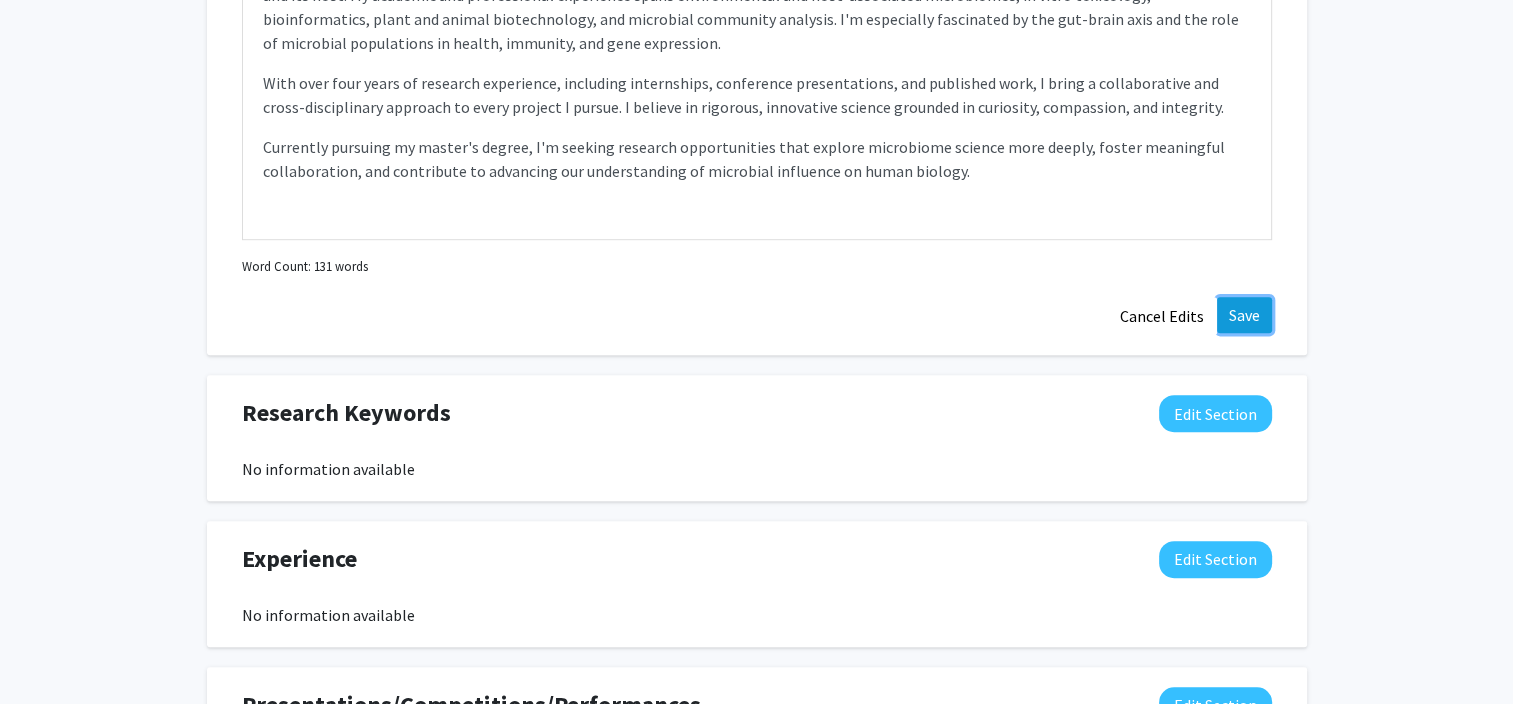 click on "Save" 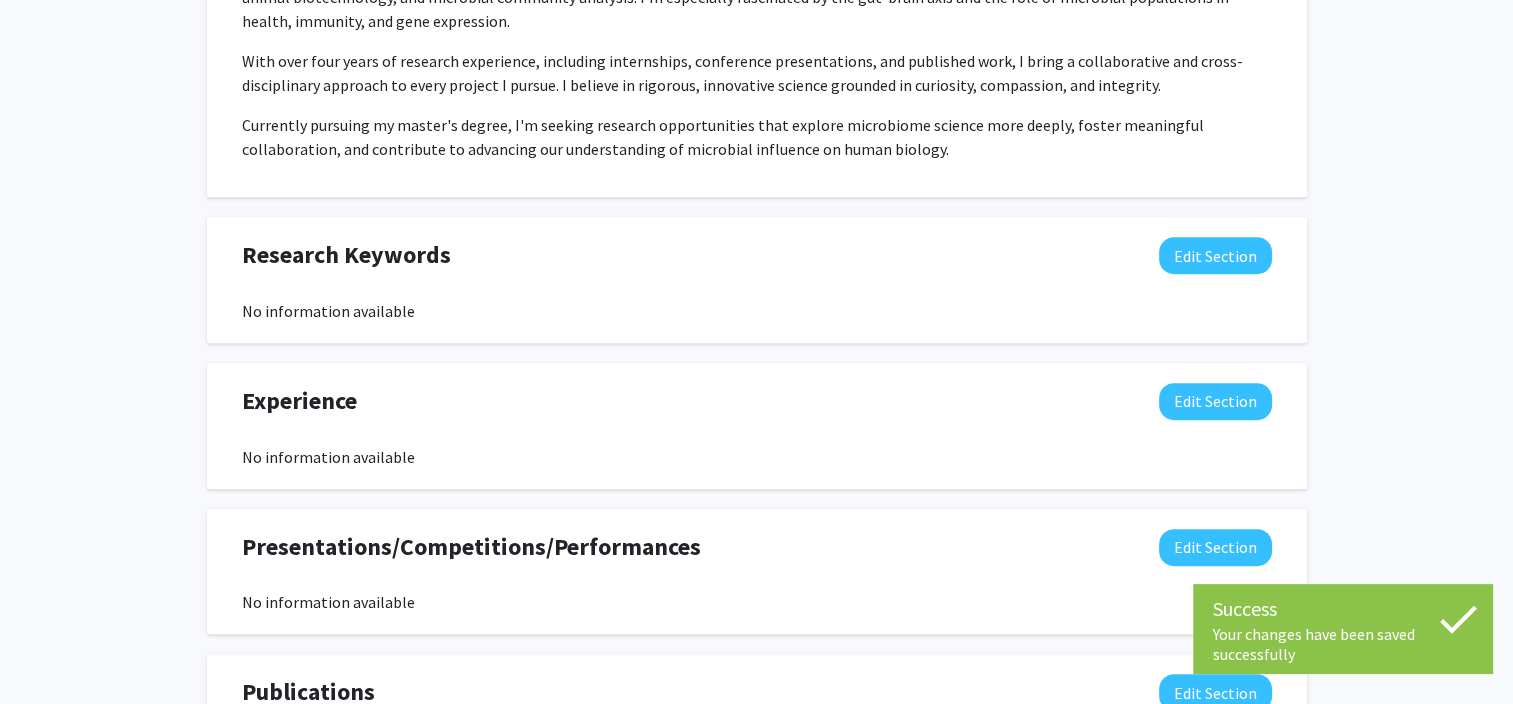 scroll, scrollTop: 1040, scrollLeft: 0, axis: vertical 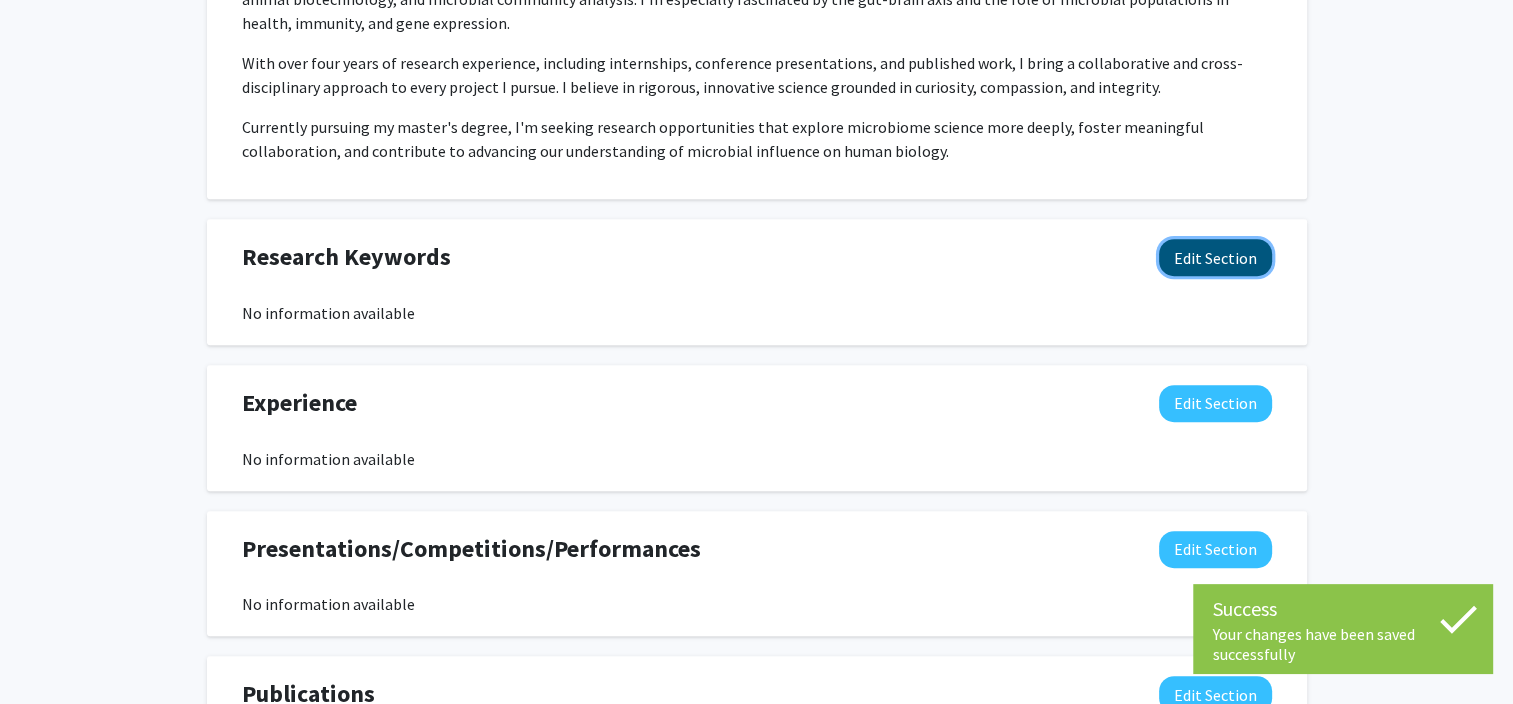 click on "Edit Section" 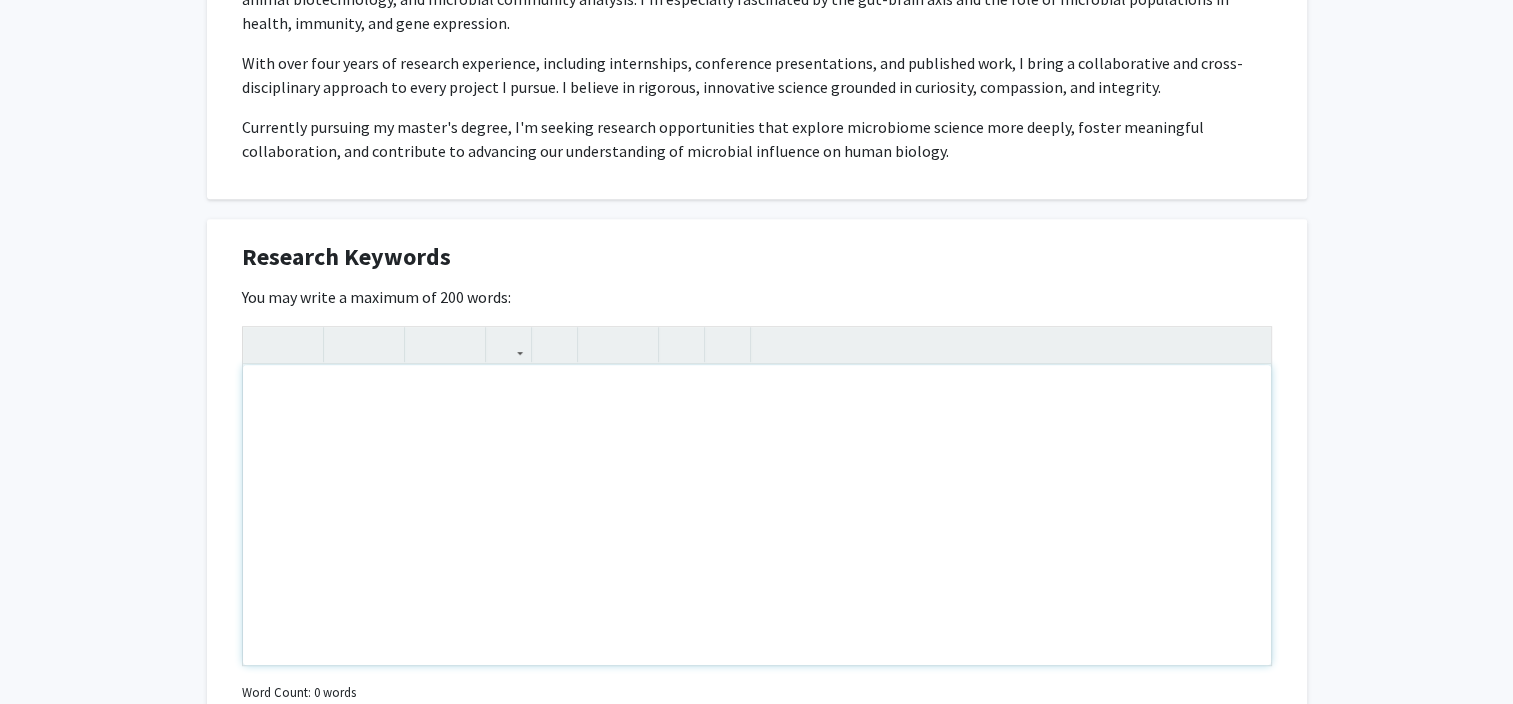 click at bounding box center (757, 515) 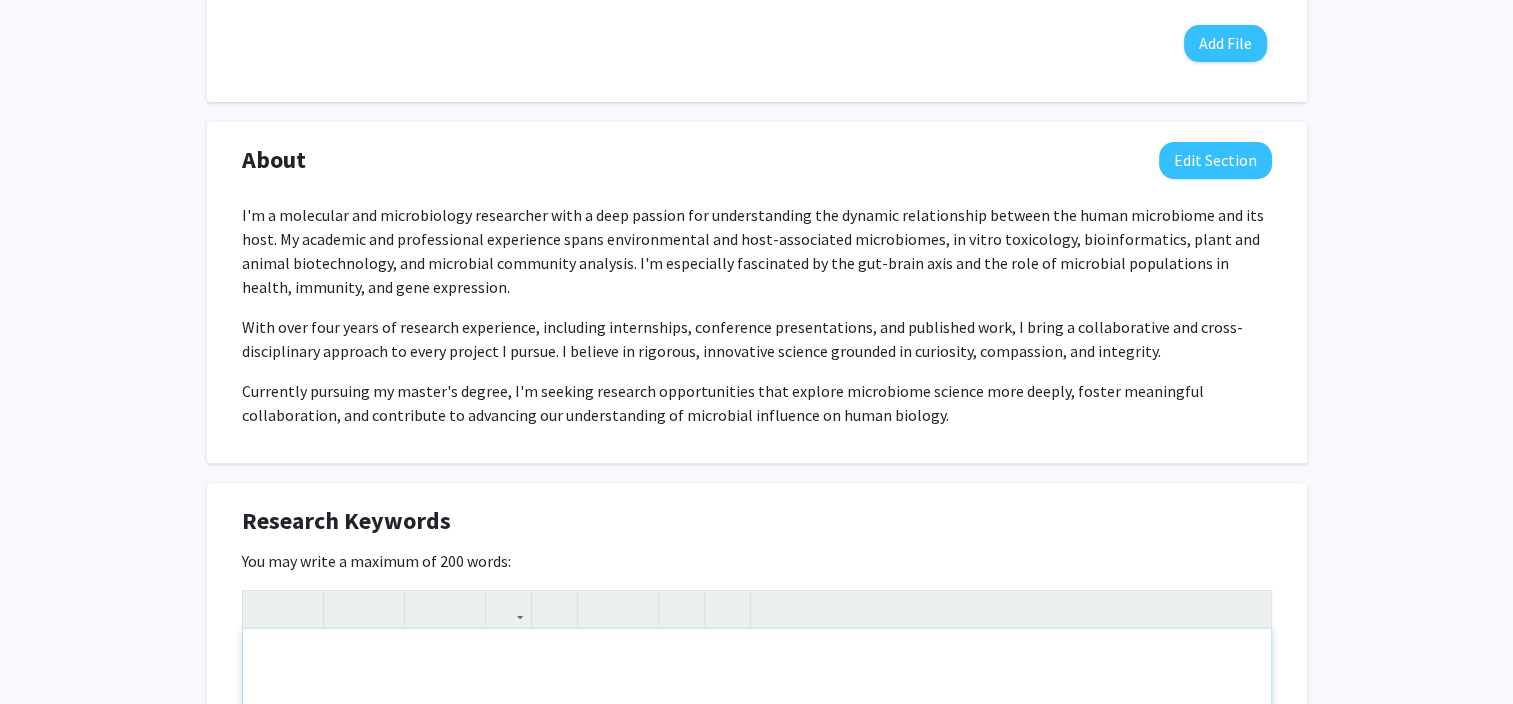 scroll, scrollTop: 1038, scrollLeft: 0, axis: vertical 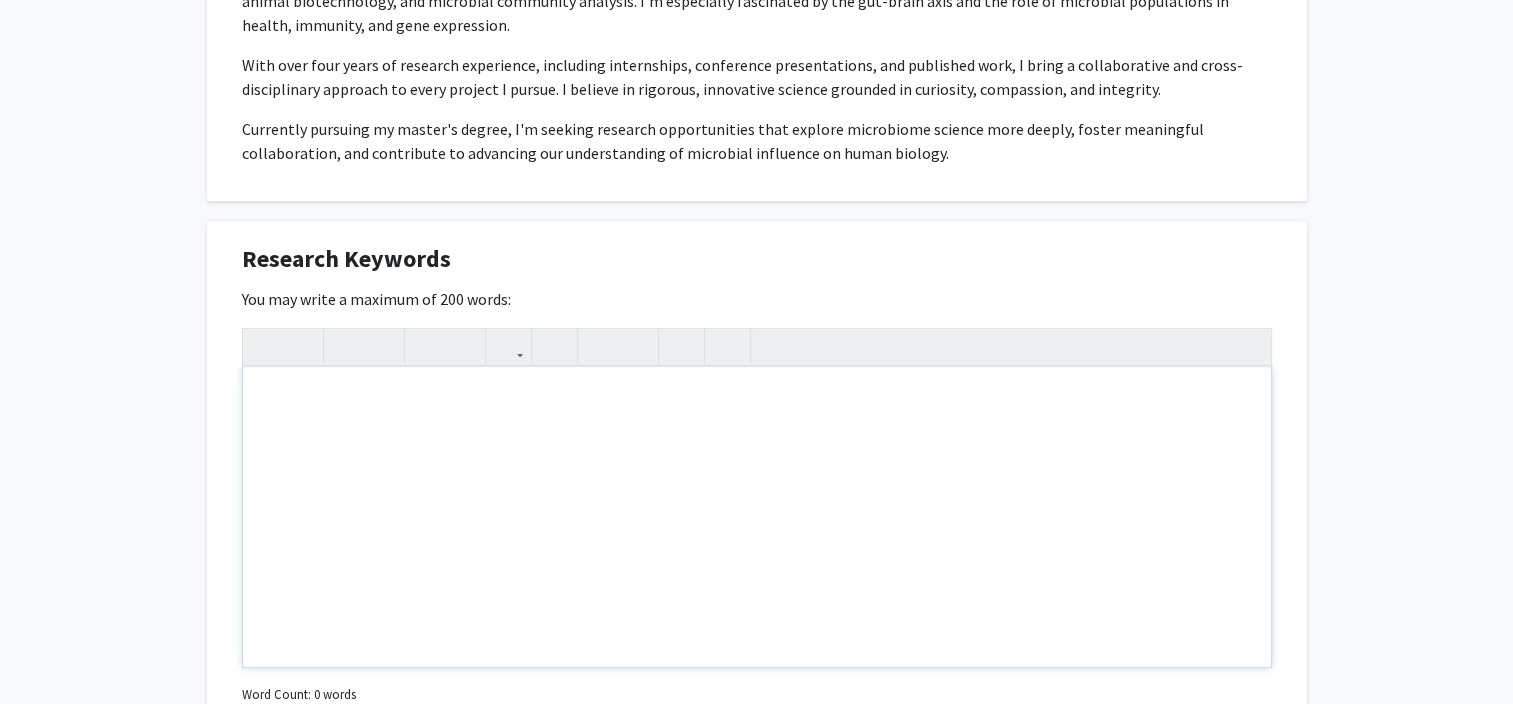 type 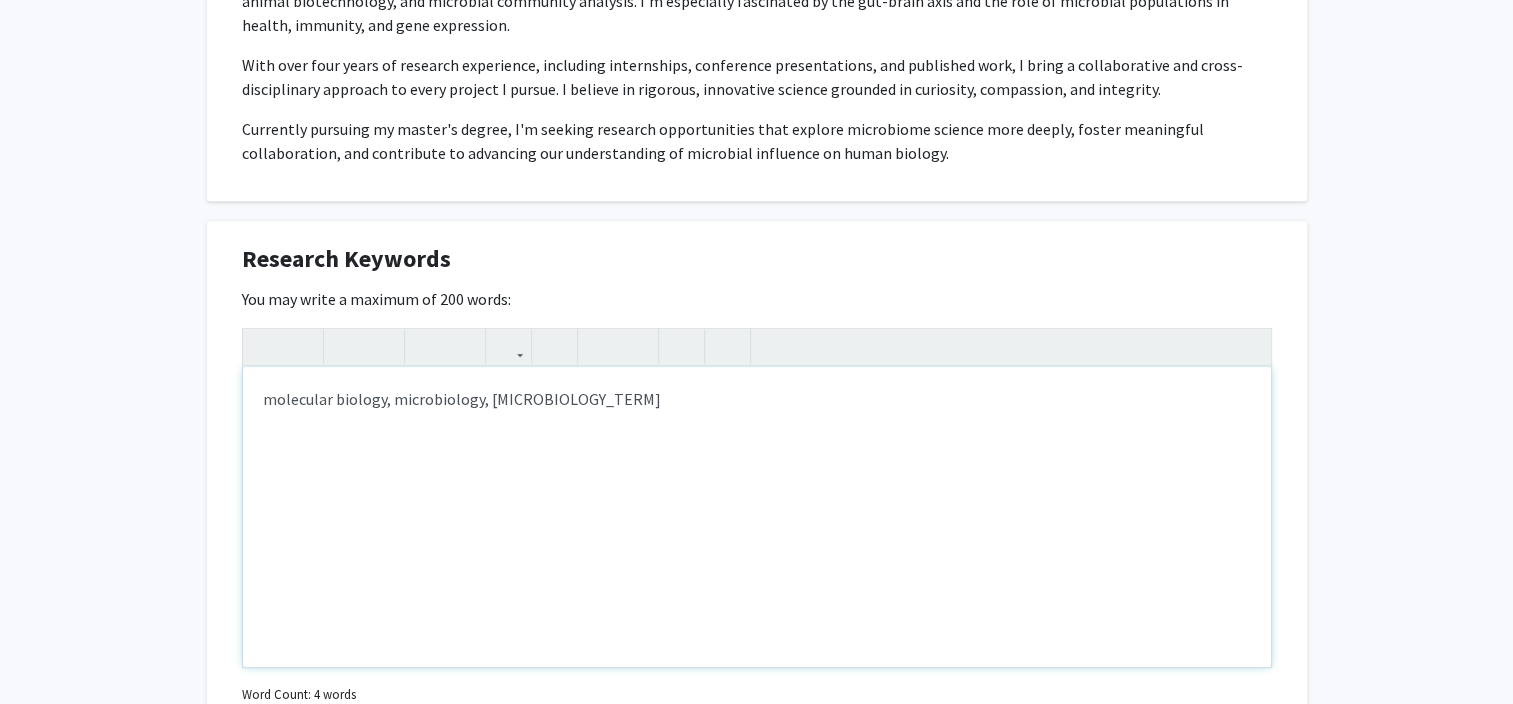 type on "molecular biology, microbiology, [MICROBIOLOGY_TERM]" 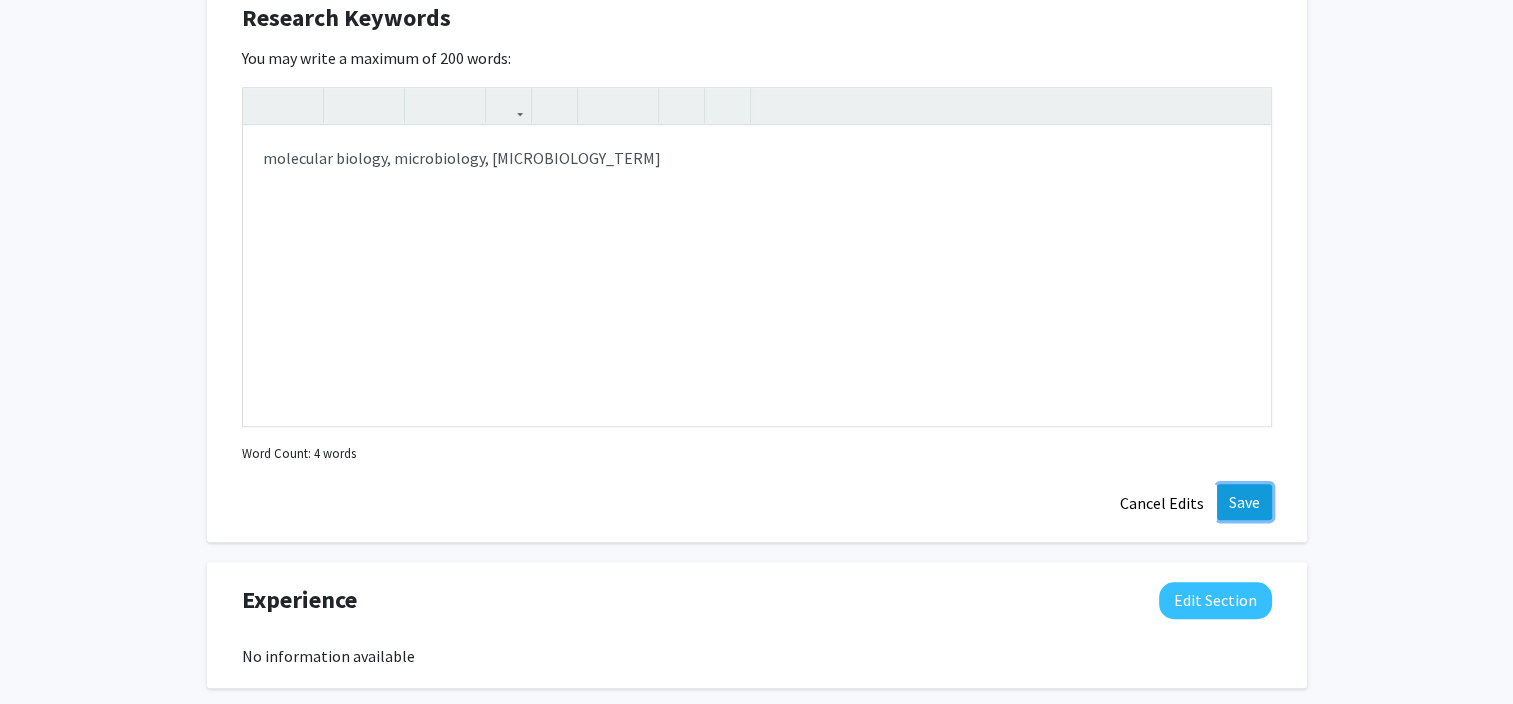 click on "Save" 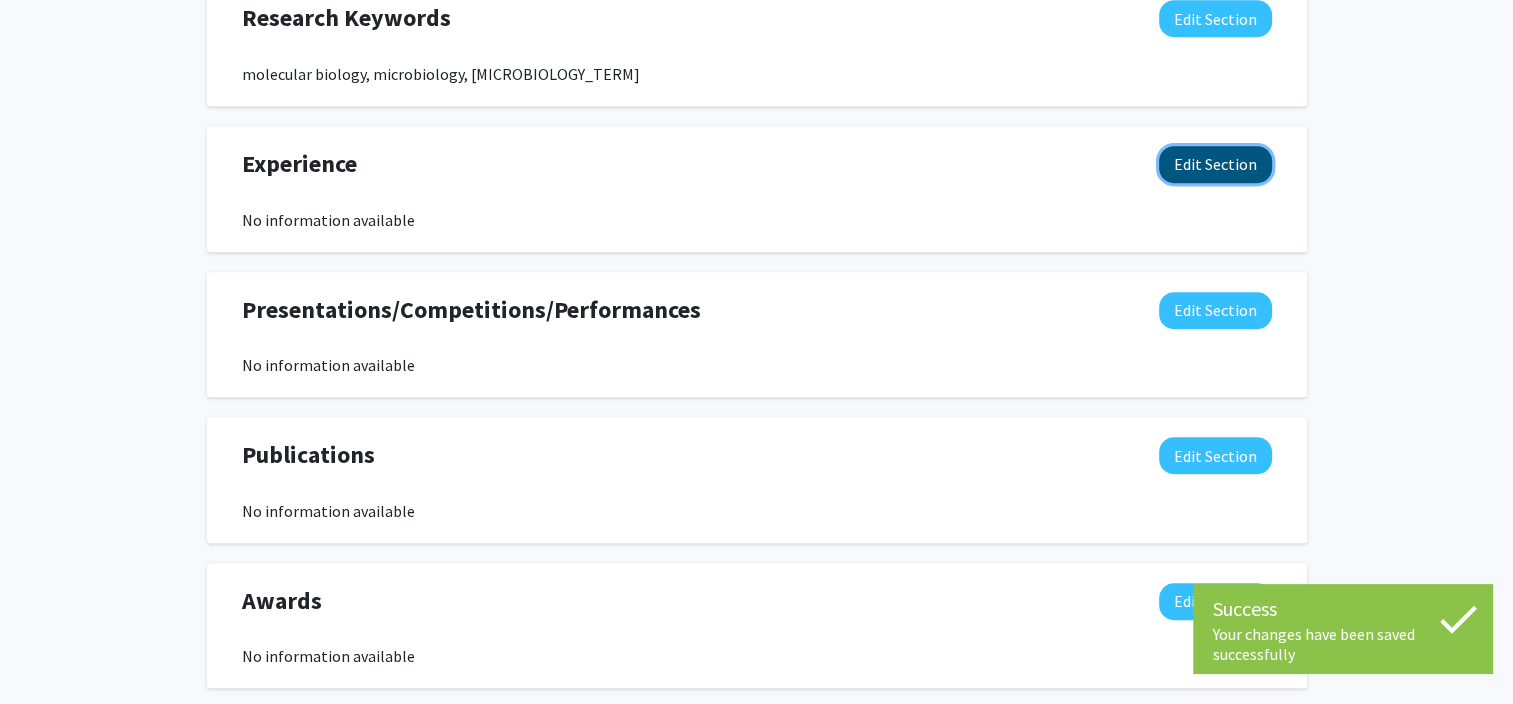 click on "Edit Section" 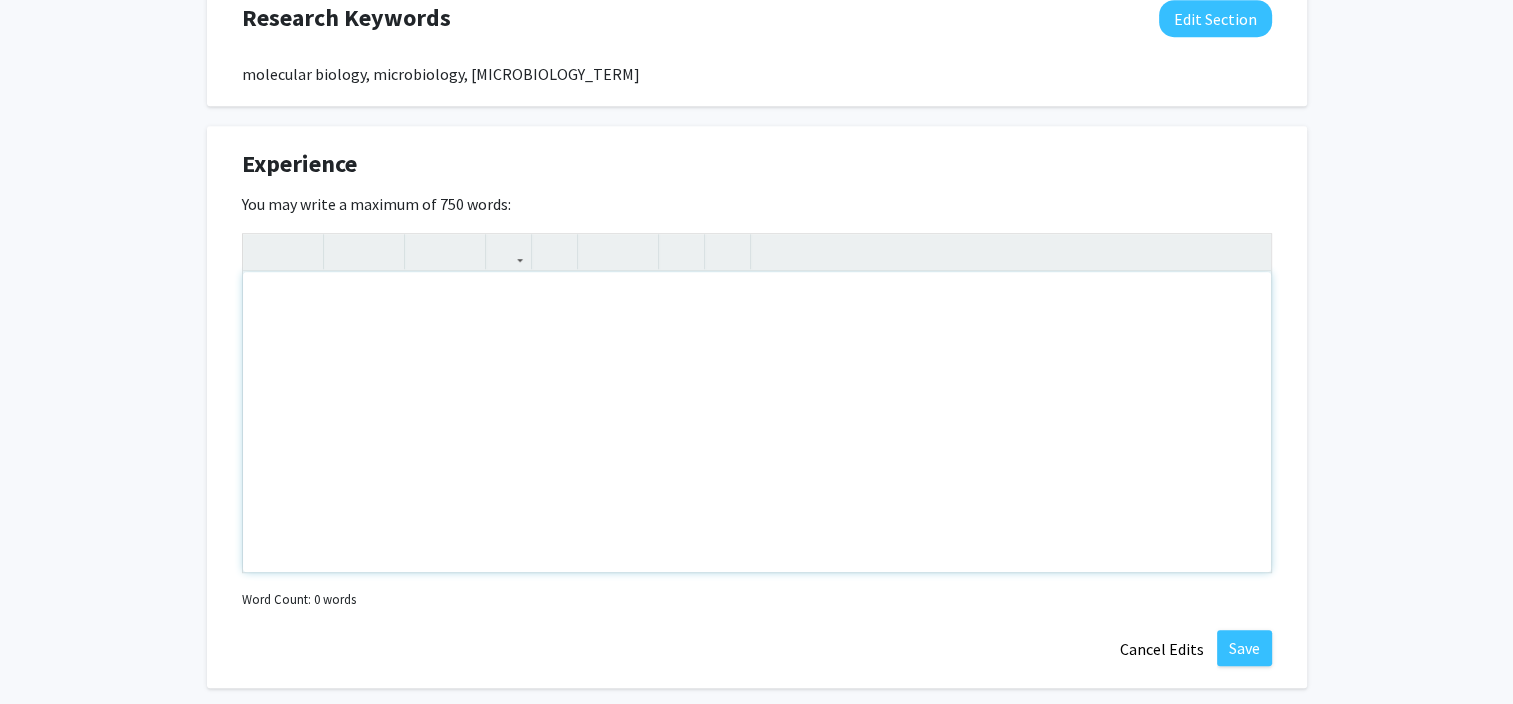 click at bounding box center [757, 422] 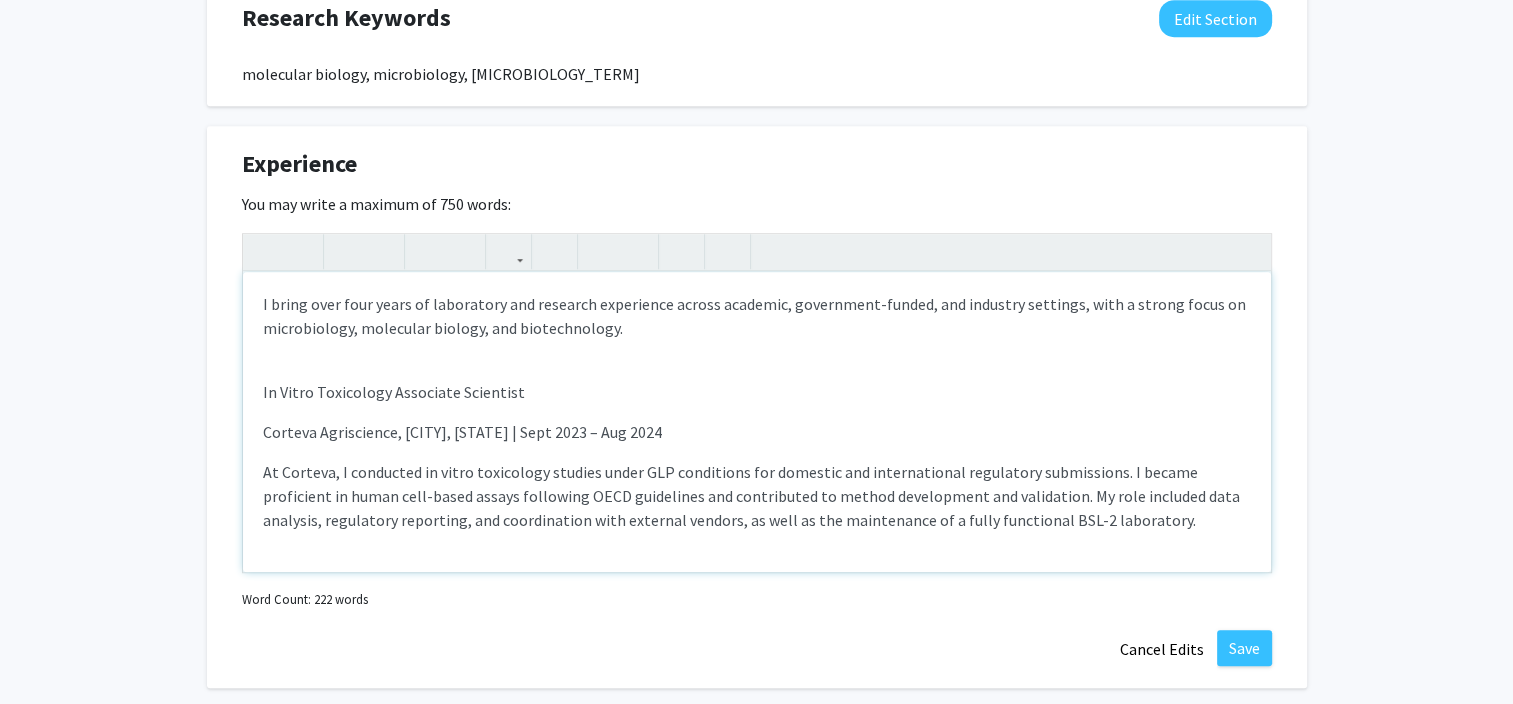 click on "I bring over four years of laboratory and research experience across academic, government-funded, and industry settings, with a strong focus on microbiology, molecular biology, and biotechnology. In Vitro Toxicology Associate Scientist Corteva Agriscience, [CITY], [STATE] | Sept 2023 – Aug 2024 At Corteva, I conducted in vitro toxicology studies under GLP conditions for domestic and international regulatory submissions. I became proficient in human cell-based assays following OECD guidelines and contributed to method development and validation. My role included data analysis, regulatory reporting, and coordination with external vendors, as well as the maintenance of a fully functional BSL-2 laboratory. Undergraduate Research Intern Delaware Technical Community College, [CITY], [STATE] | June 2016 – March 2020 C4 Researcher – NSF REU Program Center for Dark Energy Biosphere Investigations (C-DEBI), USC, [CITY], [STATE] | Summer 2018" at bounding box center (757, 422) 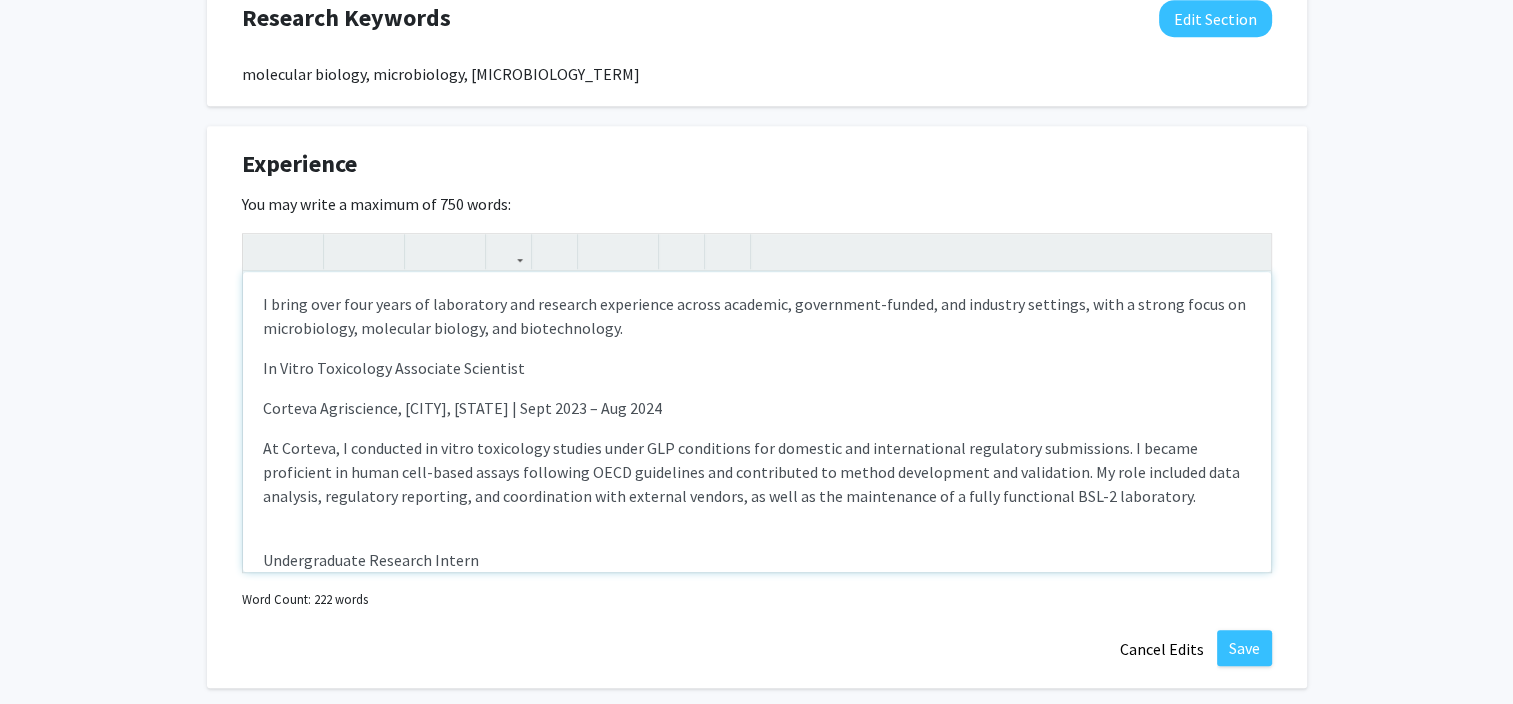 click on "I bring over four years of laboratory and research experience across academic, government-funded, and industry settings, with a strong focus on microbiology, molecular biology, and biotechnology. In Vitro Toxicology Associate Scientist Corteva Agriscience, [CITY], [STATE] | Sept 2023 – Aug 2024 At Corteva, I conducted in vitro toxicology studies under GLP conditions for domestic and international regulatory submissions. I became proficient in human cell-based assays following OECD guidelines and contributed to method development and validation. My role included data analysis, regulatory reporting, and coordination with external vendors, as well as the maintenance of a fully functional BSL-2 laboratory. Undergraduate Research Intern Delaware Technical Community College, [CITY], [STATE] | June 2016 – March 2020 C4 Researcher – NSF REU Program Center for Dark Energy Biosphere Investigations (C-DEBI), USC, [CITY], [STATE] | Summer 2018" at bounding box center [757, 422] 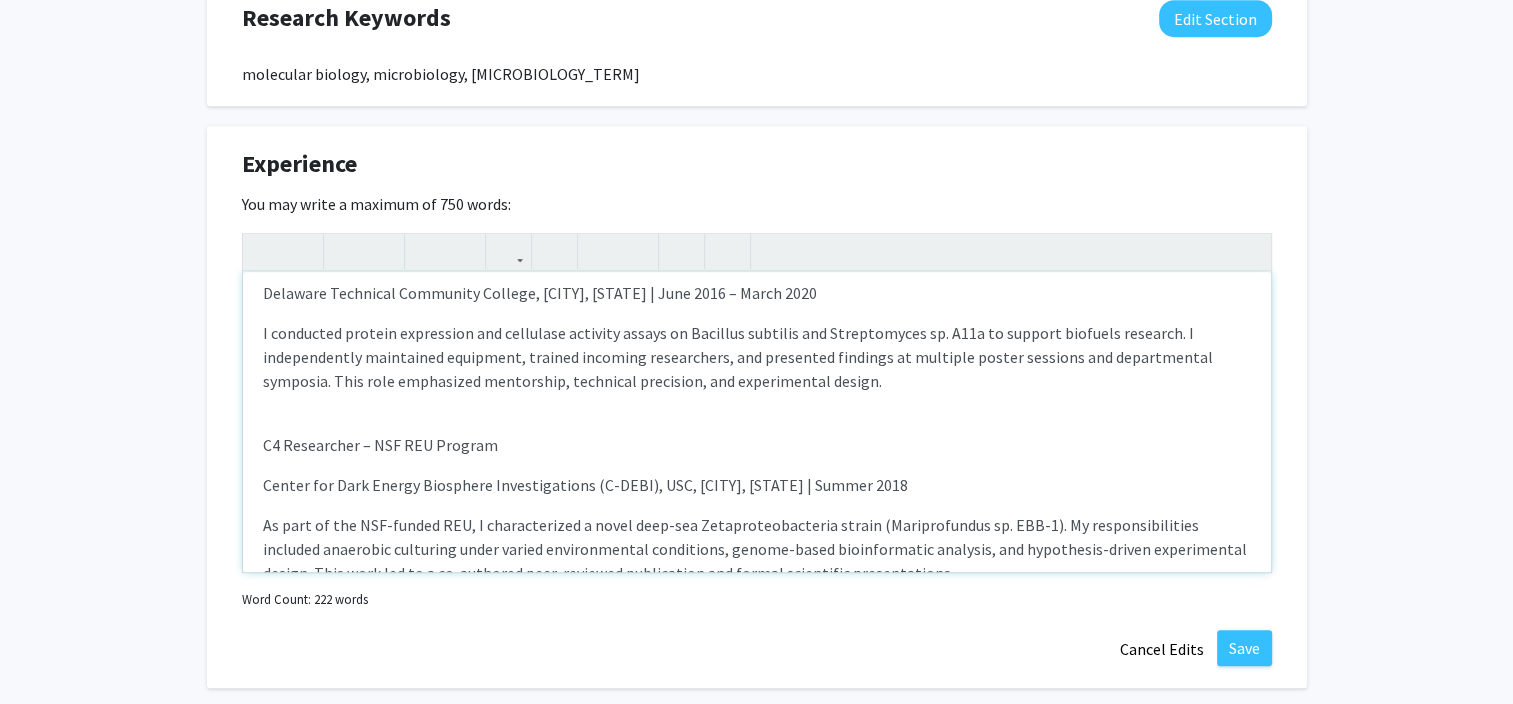 scroll, scrollTop: 356, scrollLeft: 0, axis: vertical 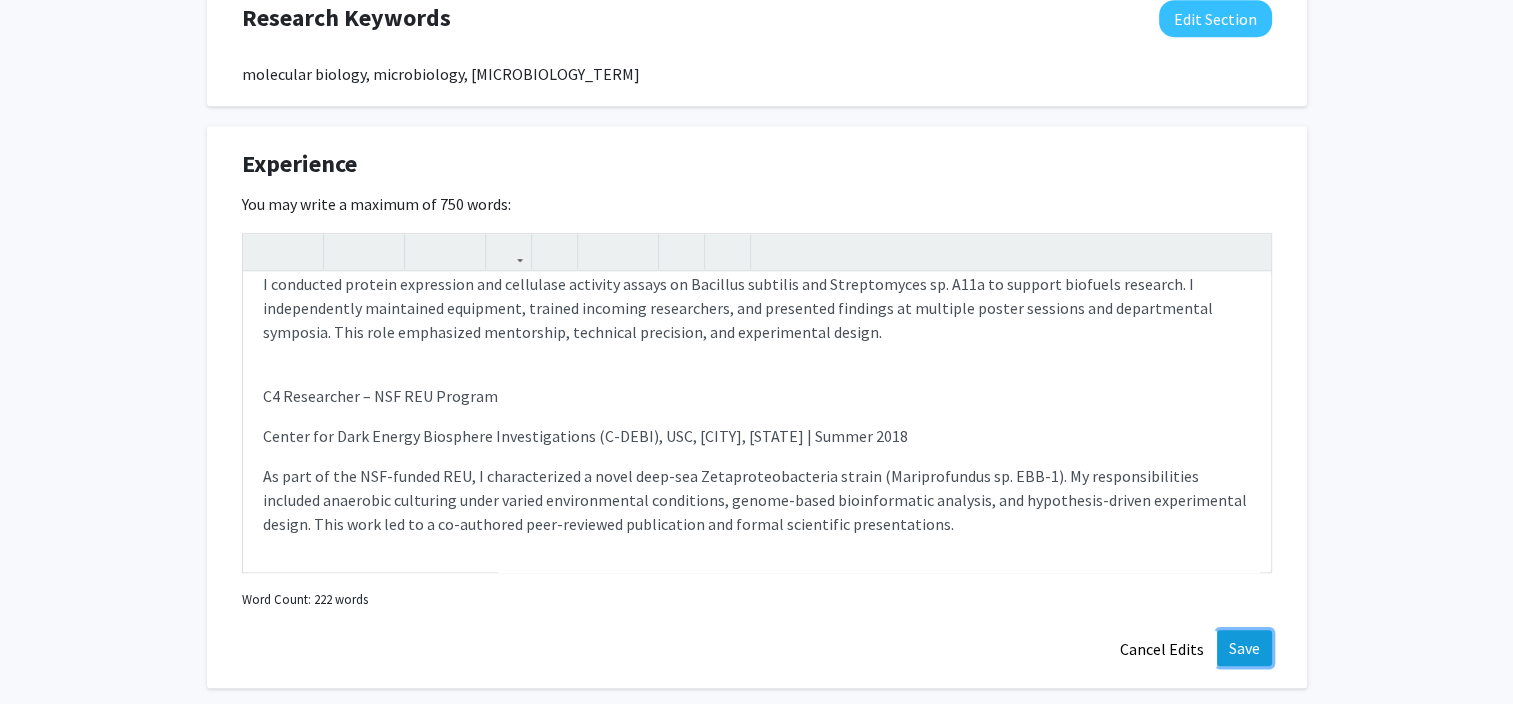click on "Save" 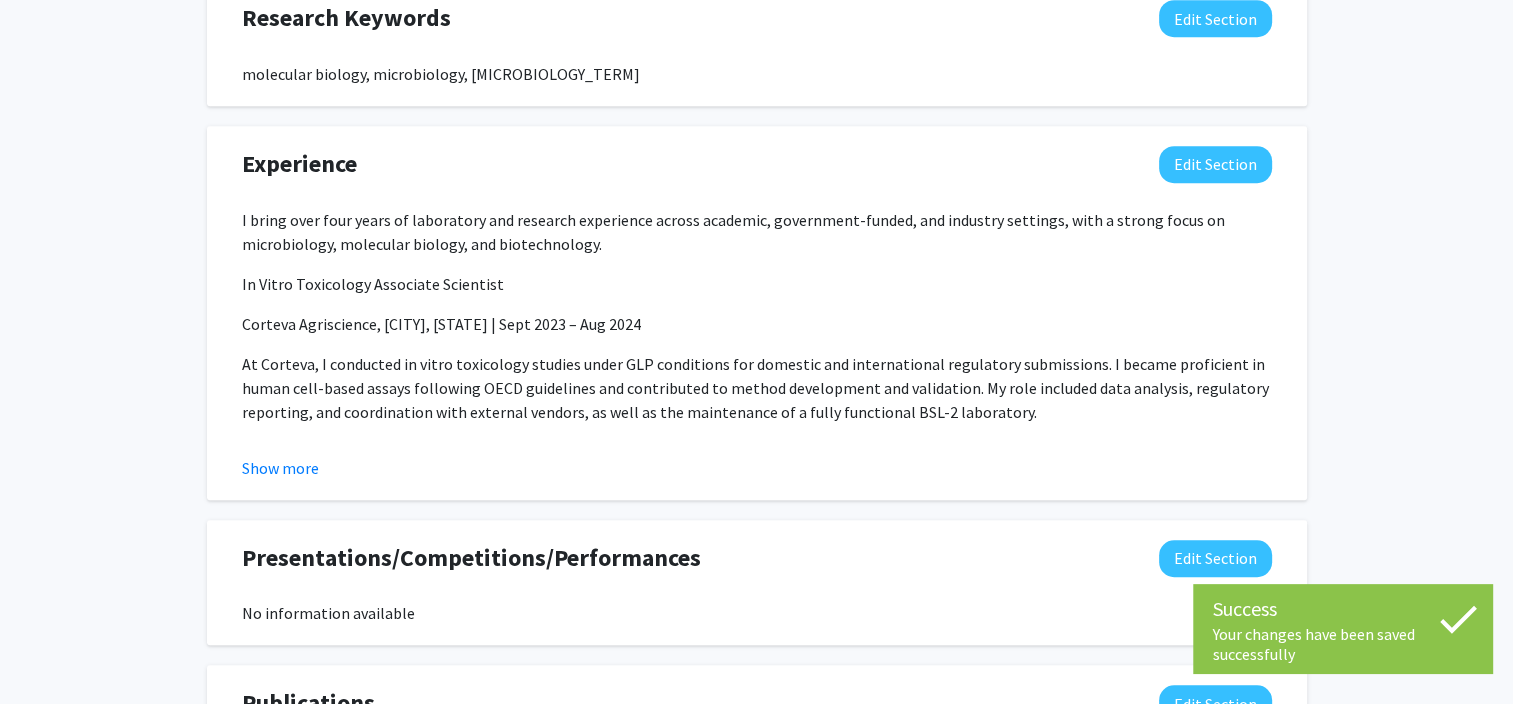 scroll, scrollTop: 1580, scrollLeft: 0, axis: vertical 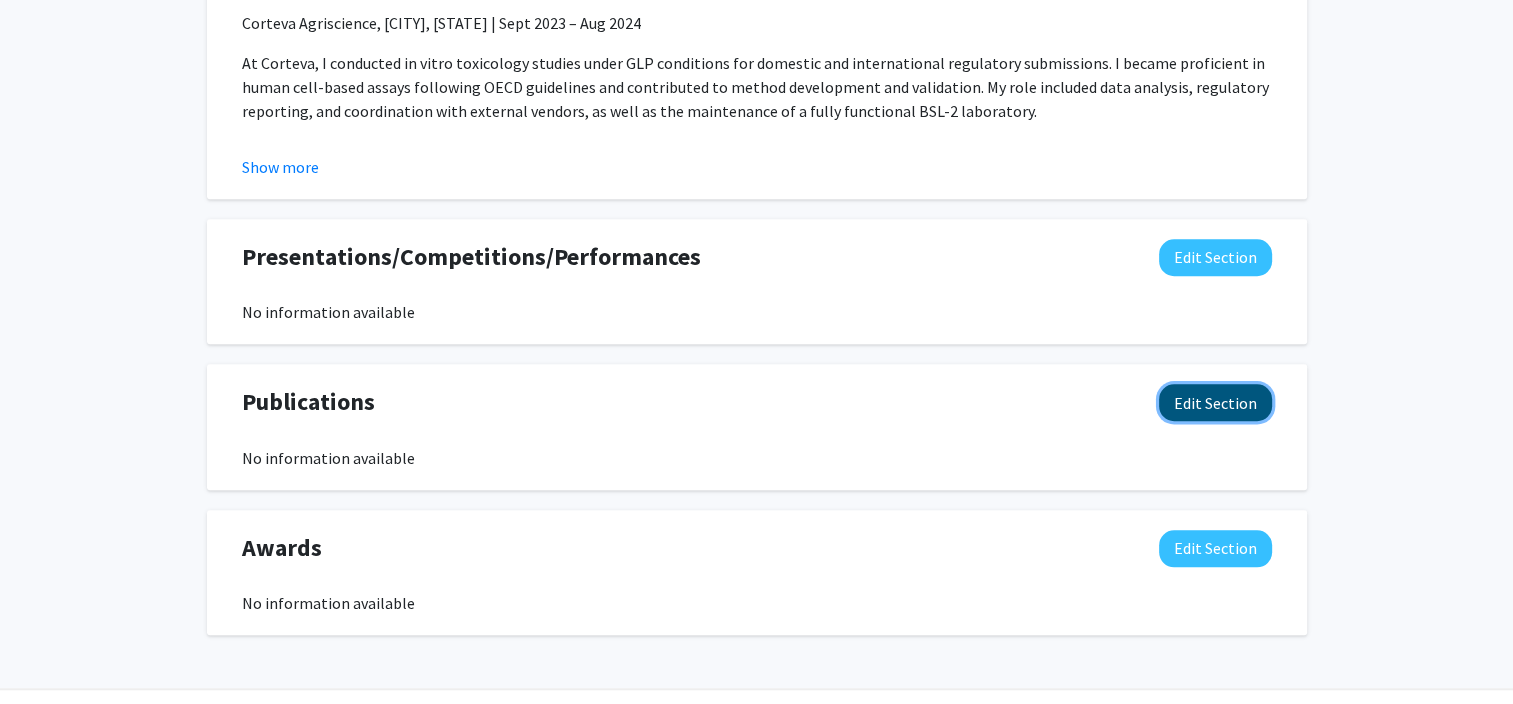 click on "Edit Section" 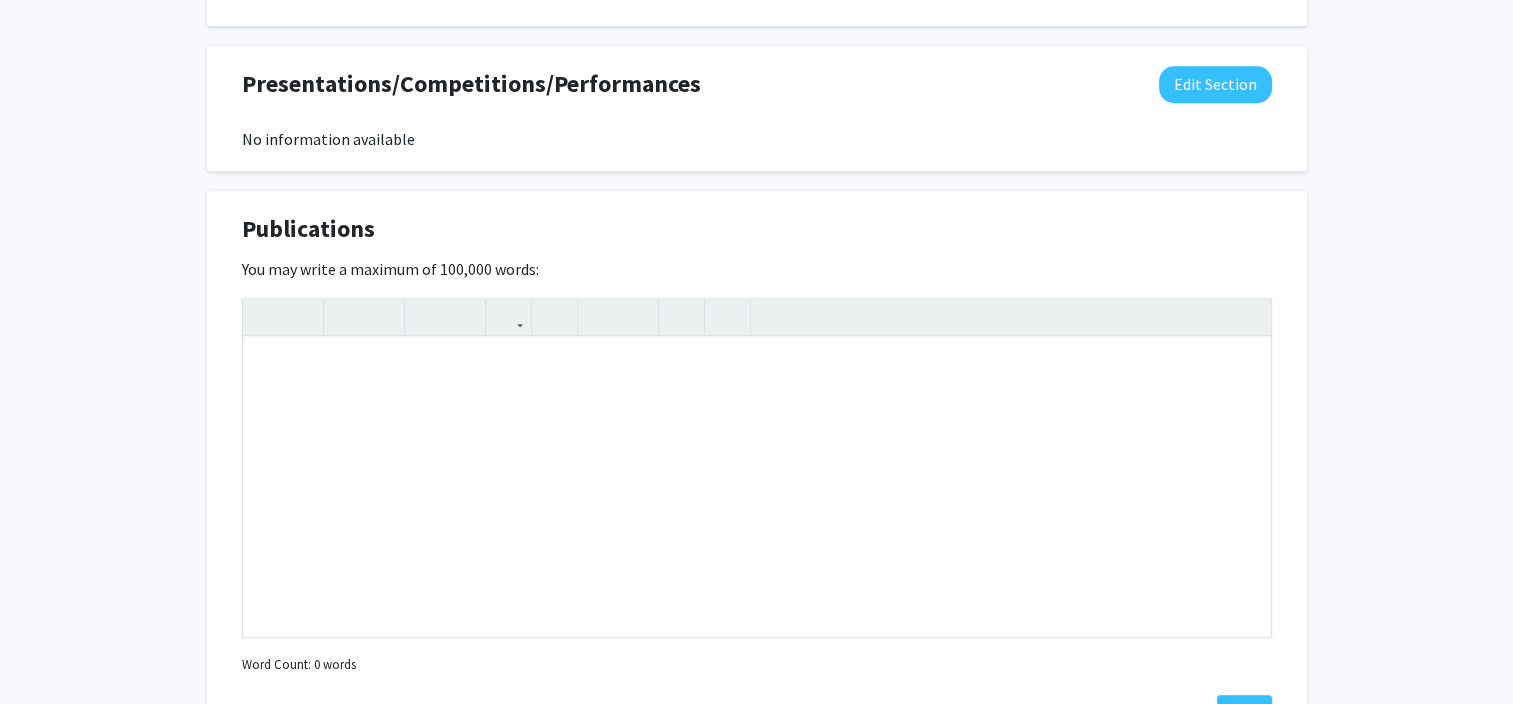 scroll, scrollTop: 1707, scrollLeft: 0, axis: vertical 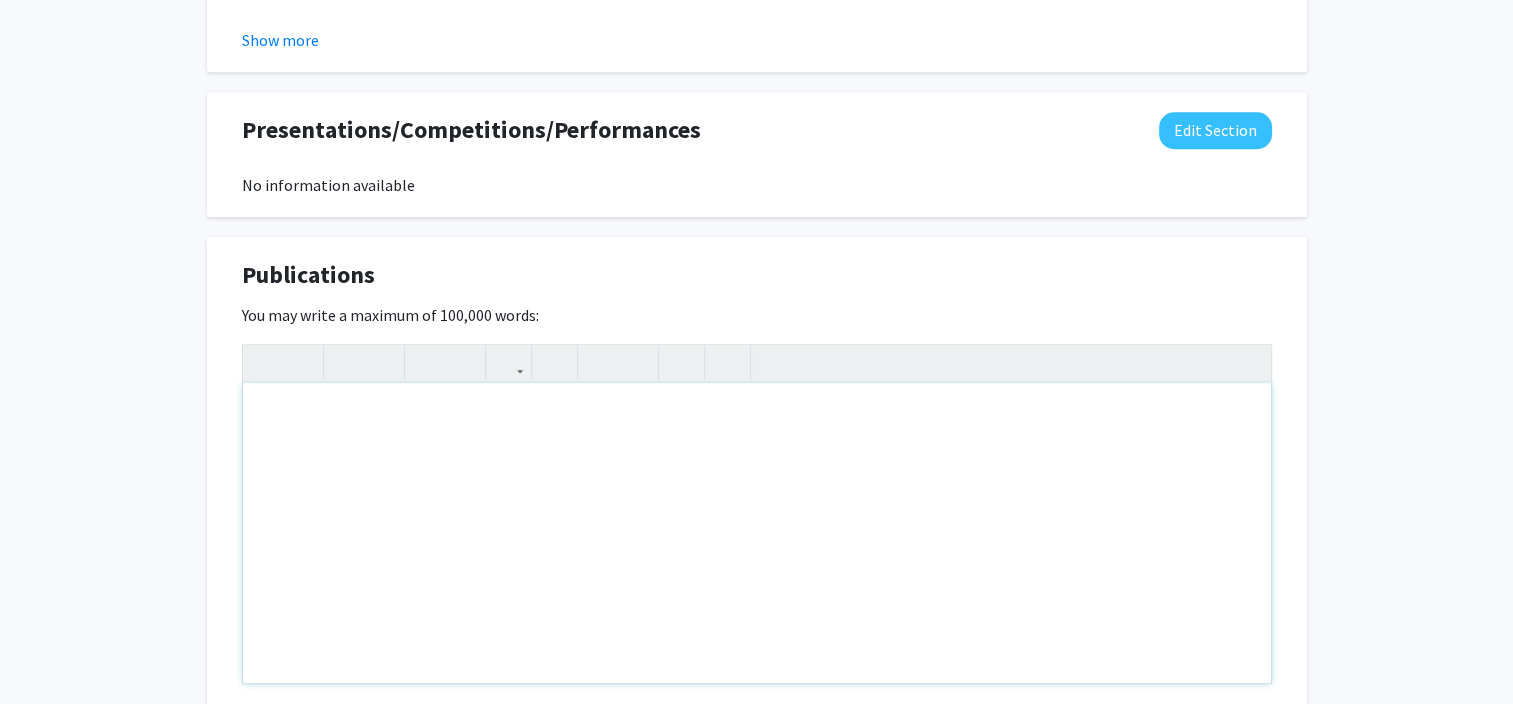 click at bounding box center [757, 533] 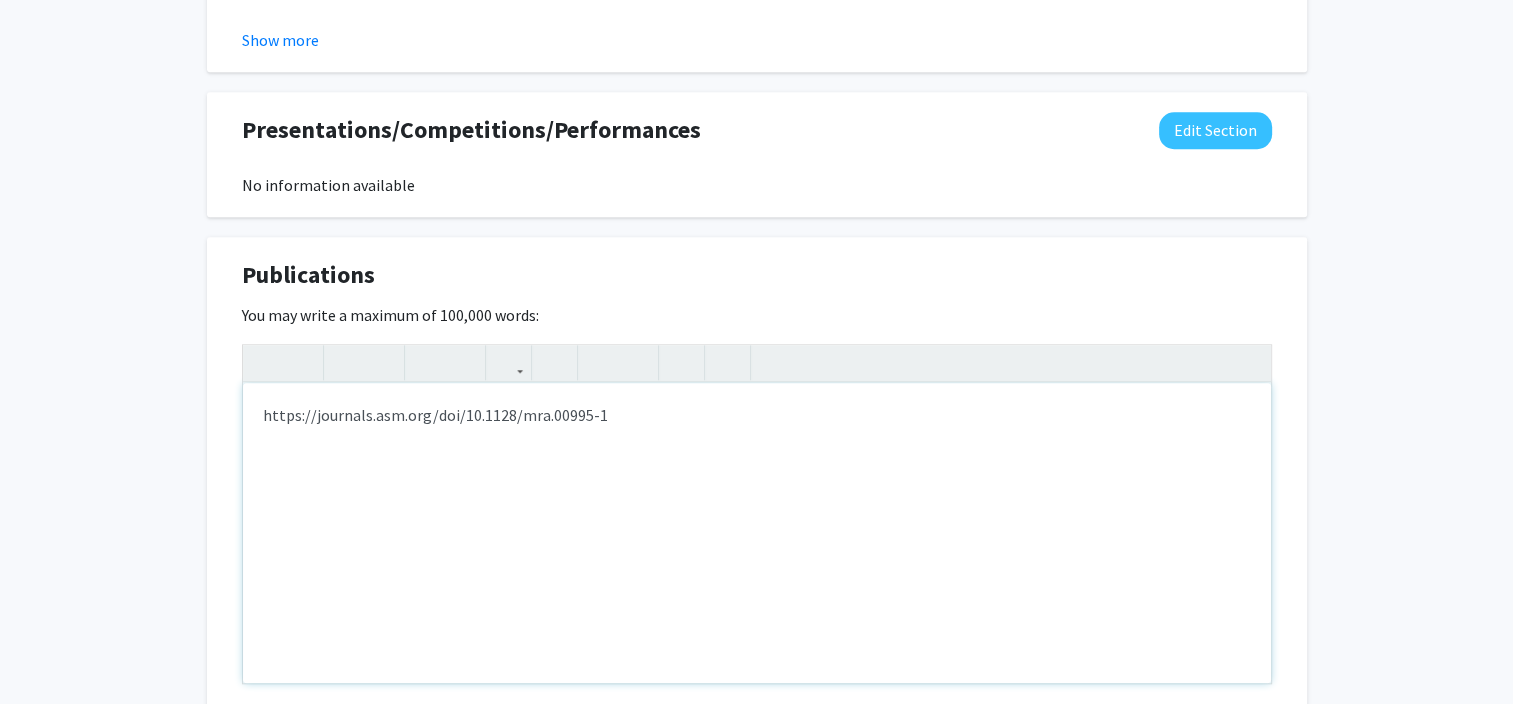 type on "<p>https://journals.asm.org/doi/10.1128/mra.00995-</p>" 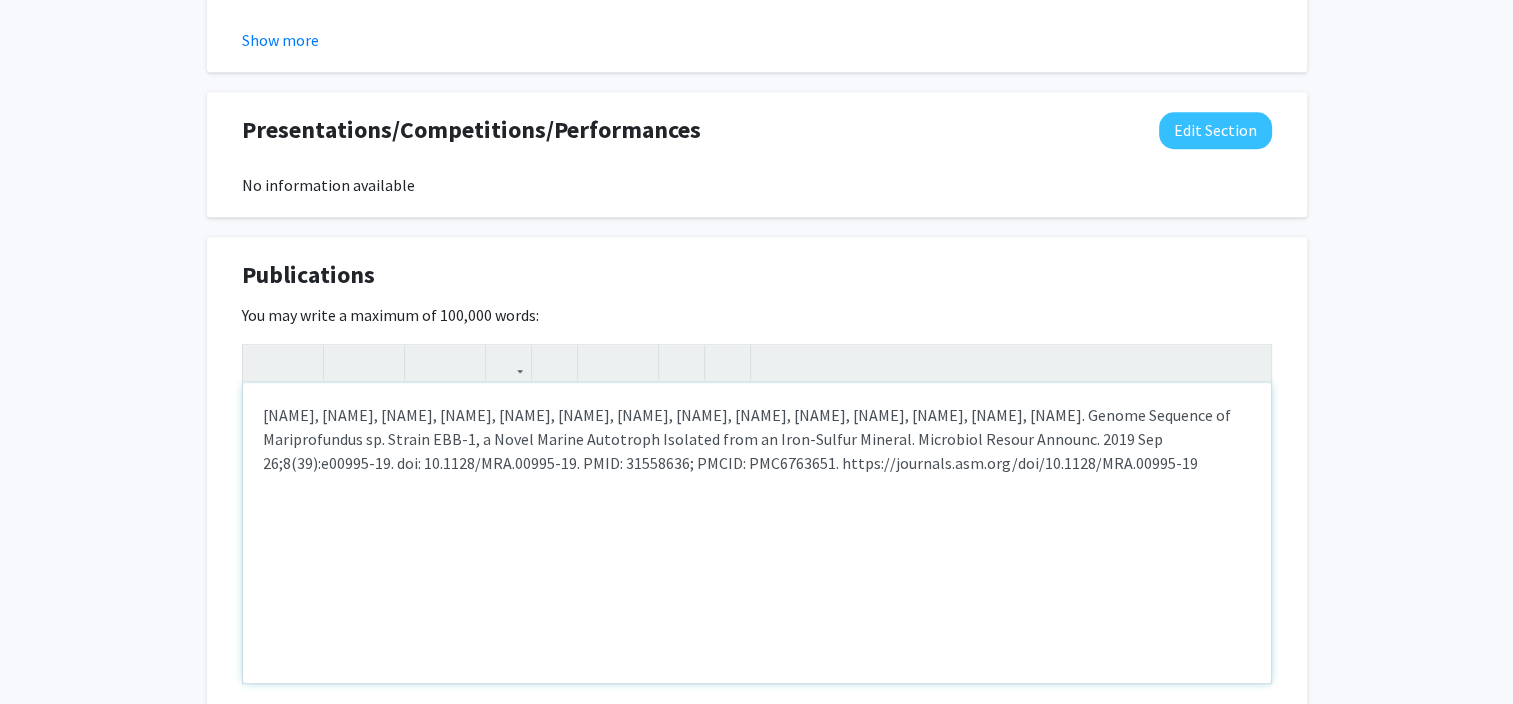 type on "[NAME], [NAME], [NAME], [NAME], [NAME], [NAME], [NAME], [NAME], [NAME], [NAME], [NAME], [NAME], [NAME], [NAME]. Genome Sequence of Mariprofundus sp. Strain EBB-1, a Novel Marine Autotroph Isolated from an Iron-Sulfur Mineral. Microbiol Resour Announc. 2019 Sep 26;8(39):e00995-19. doi: 10.1128/MRA.00995-19. PMID: 31558636; PMCID: PMC6763651. https://journals.asm.org/doi/10.1128/MRA.00995-19" 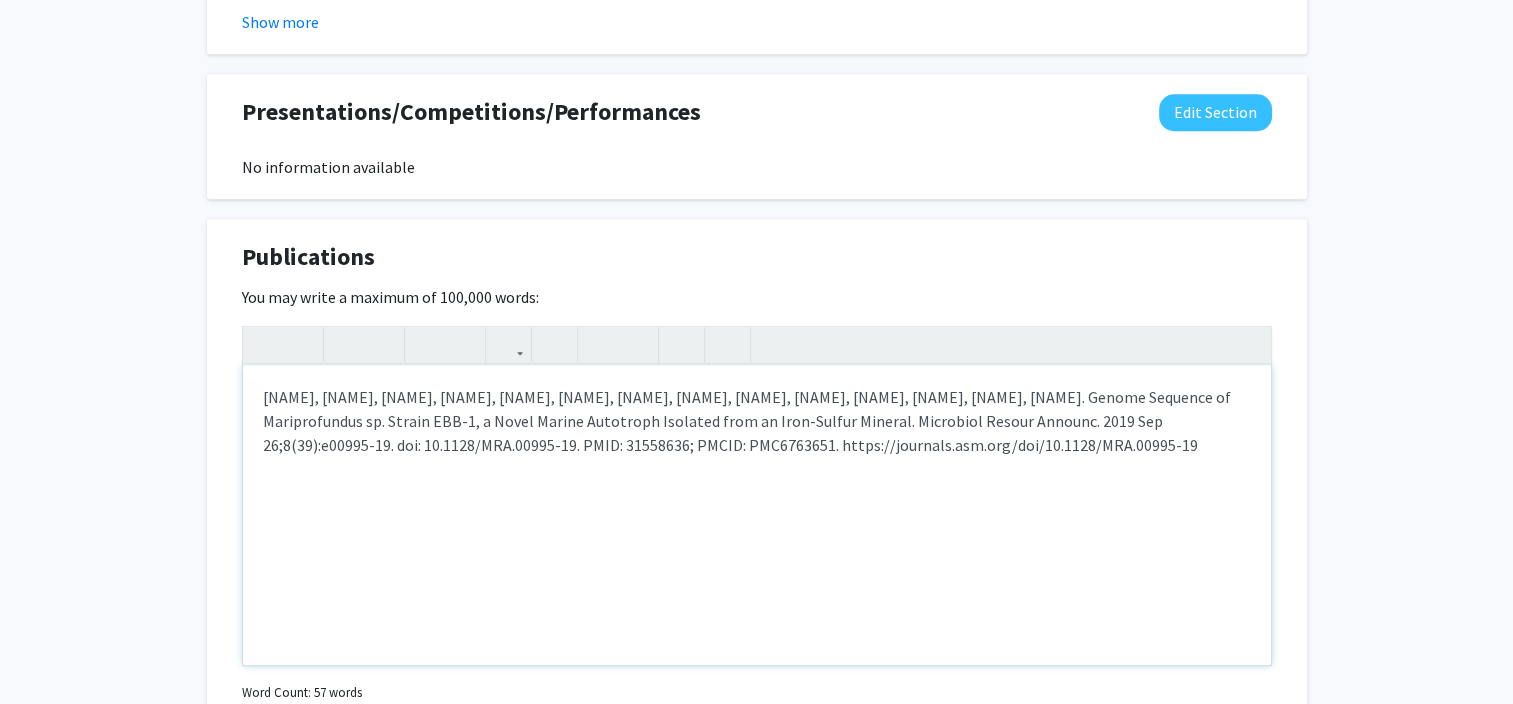 scroll, scrollTop: 2070, scrollLeft: 0, axis: vertical 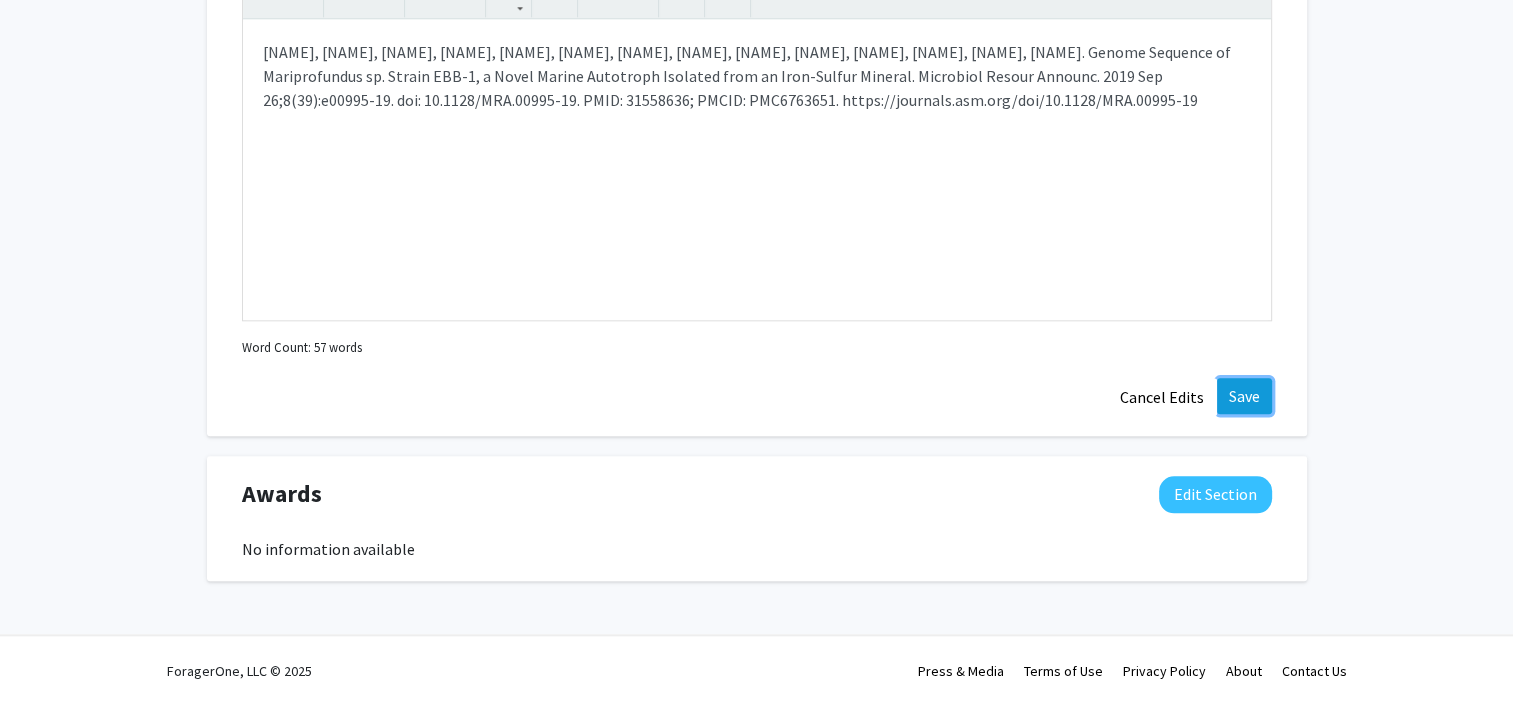click on "Save" 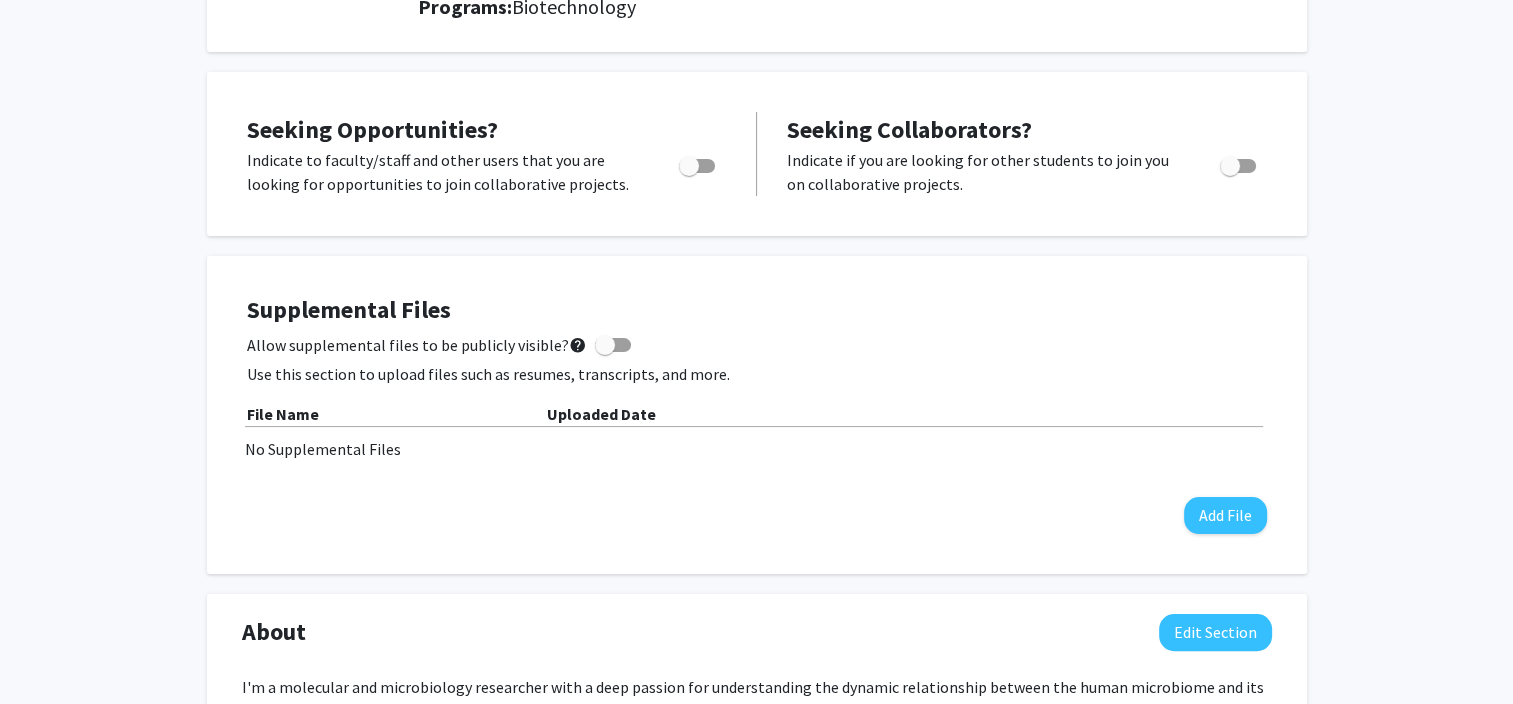 scroll, scrollTop: 125, scrollLeft: 0, axis: vertical 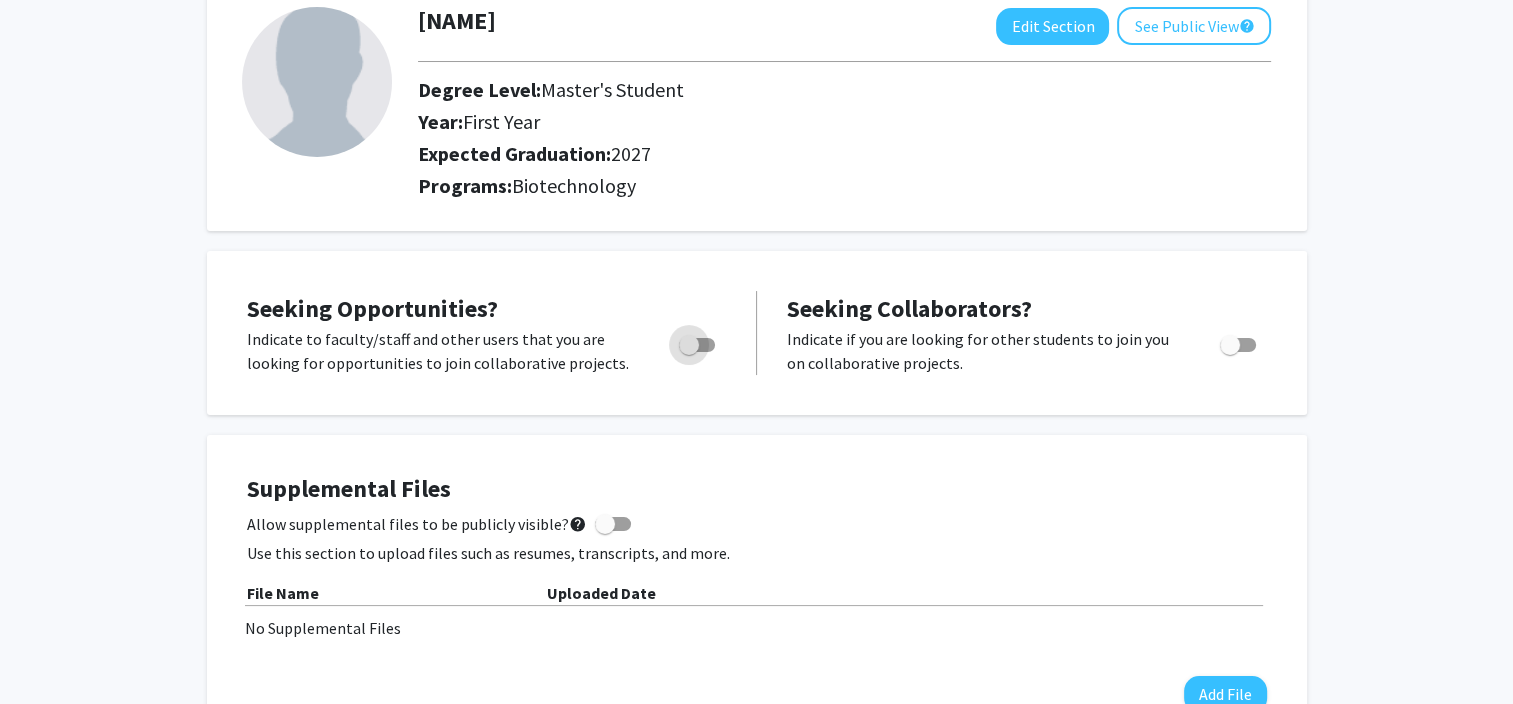click at bounding box center (697, 345) 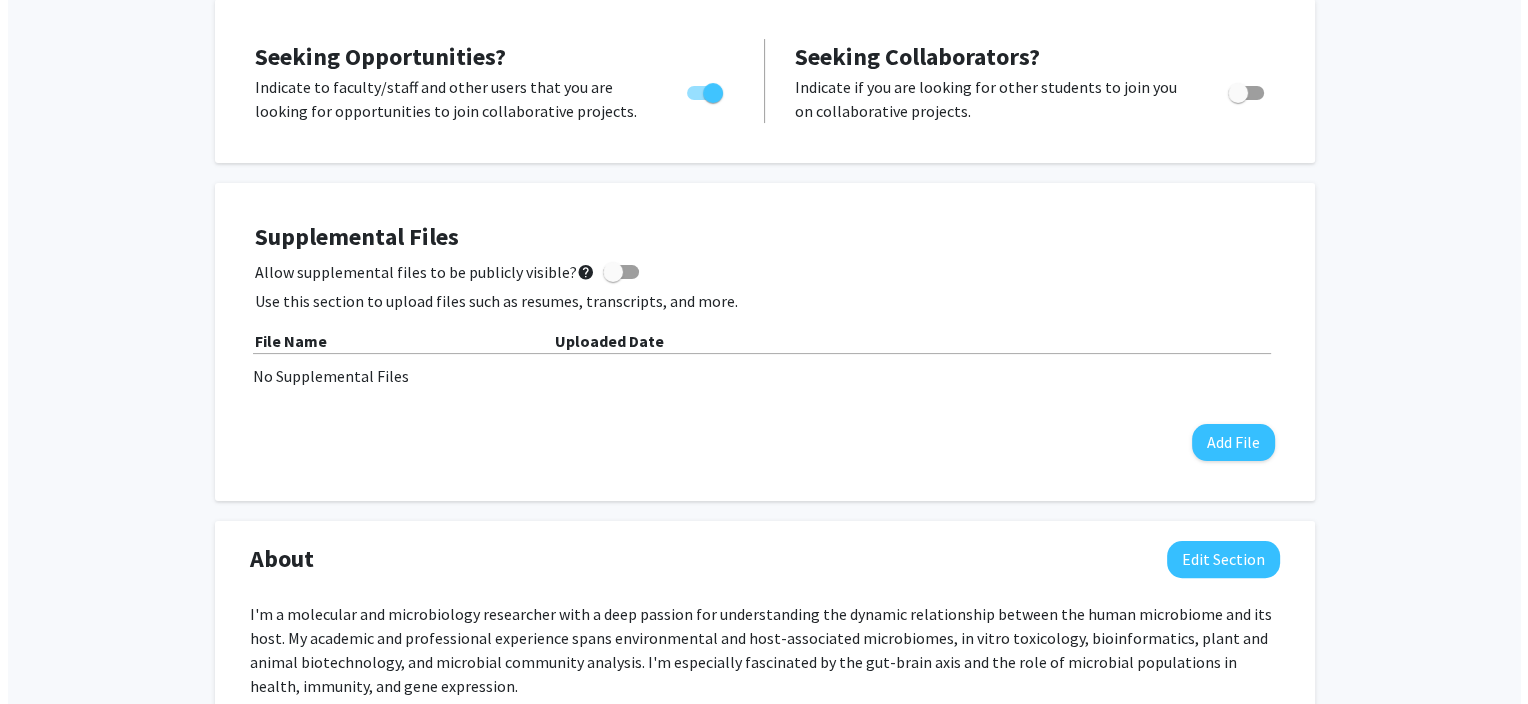 scroll, scrollTop: 381, scrollLeft: 0, axis: vertical 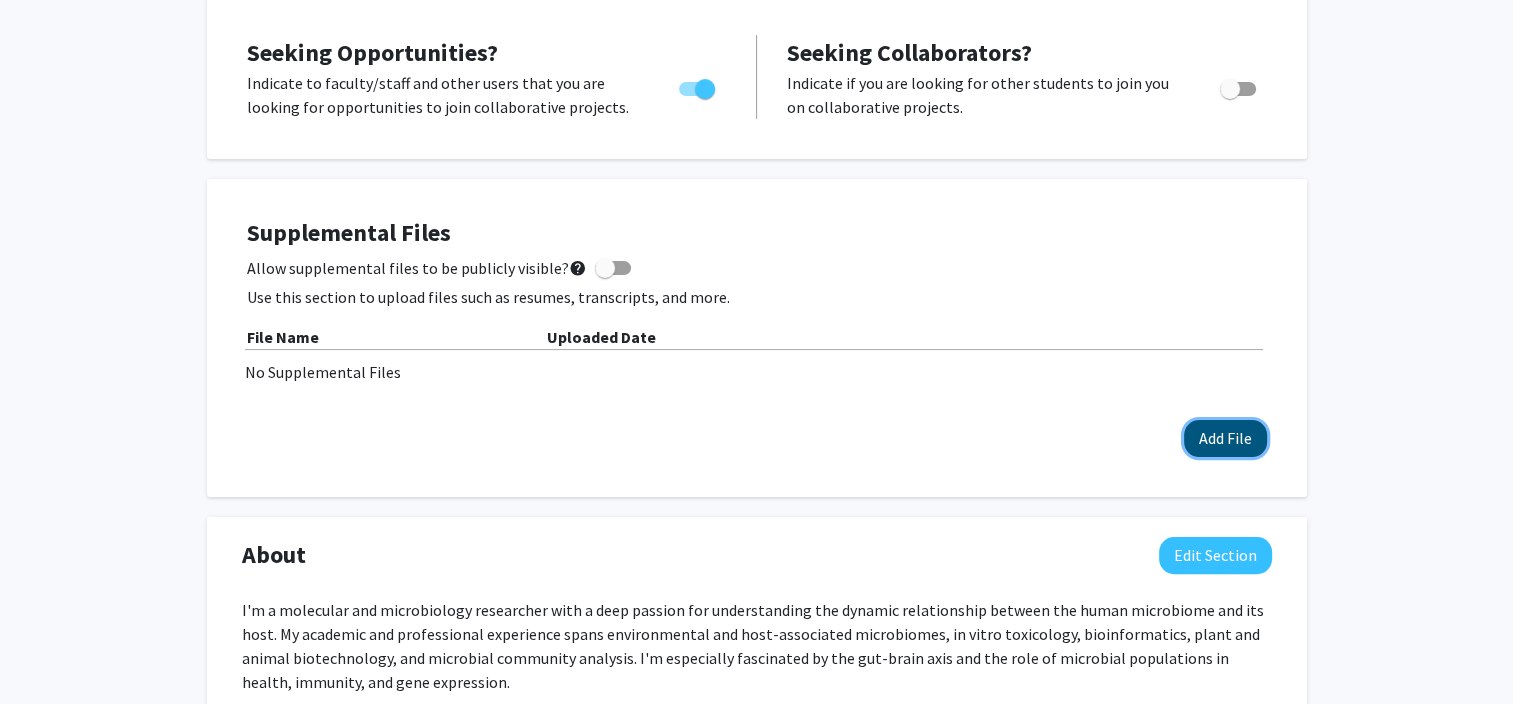 click on "Add File" 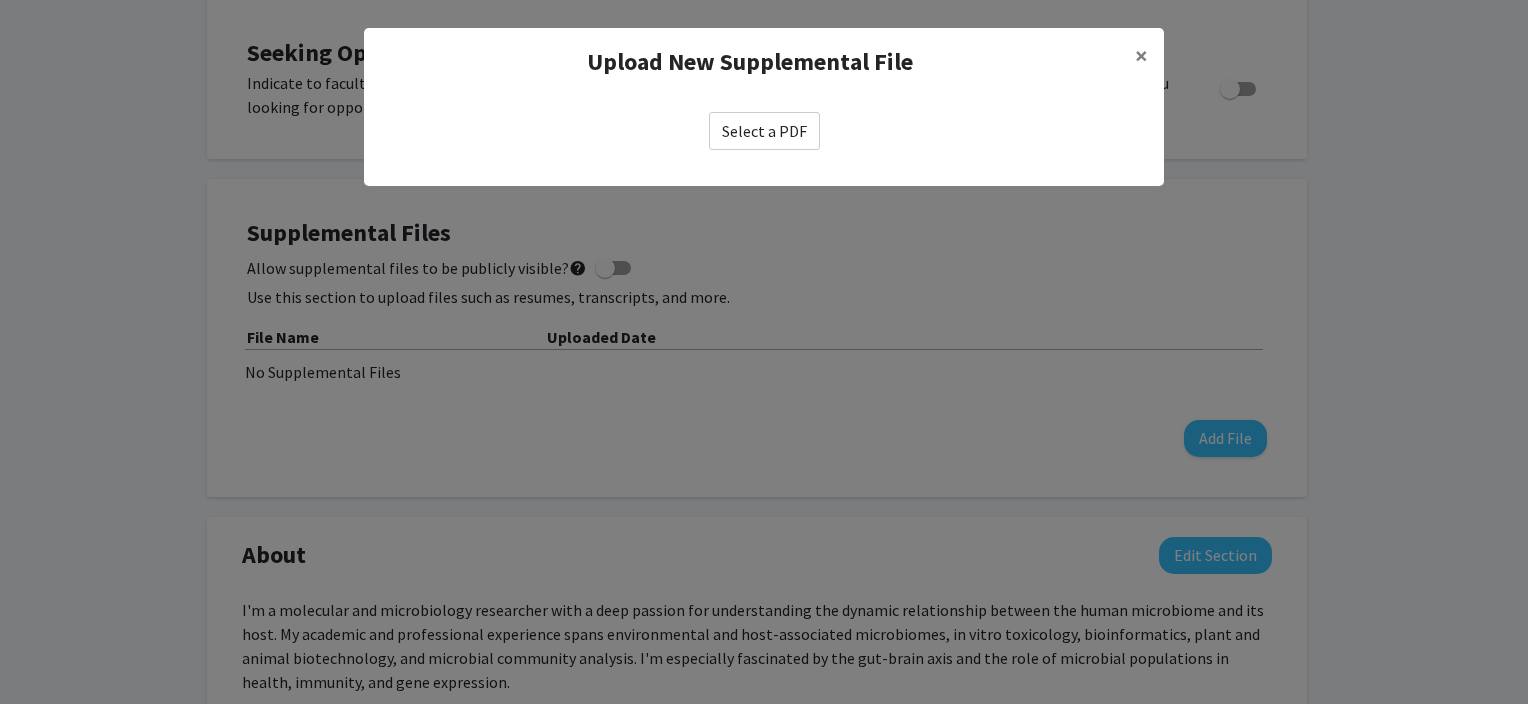click on "Select a PDF" 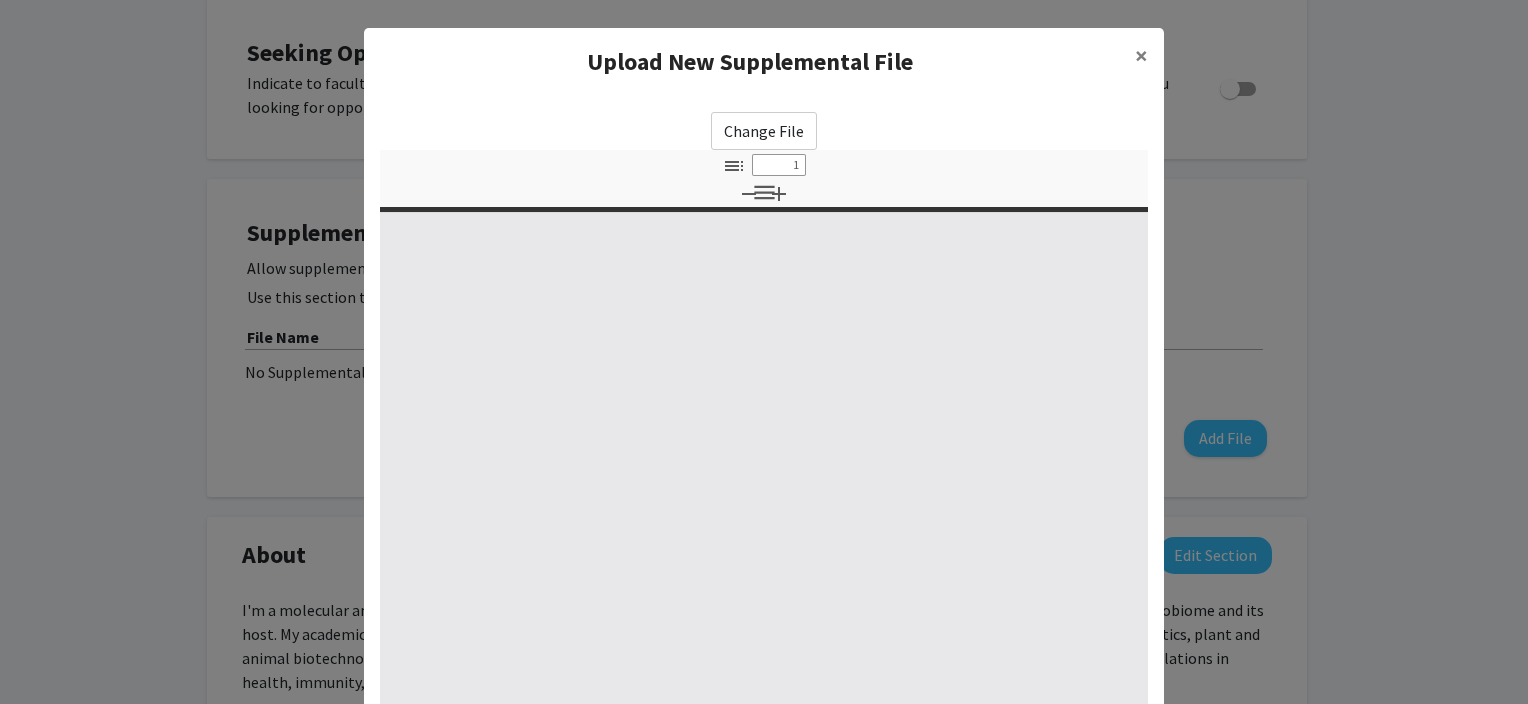 select on "custom" 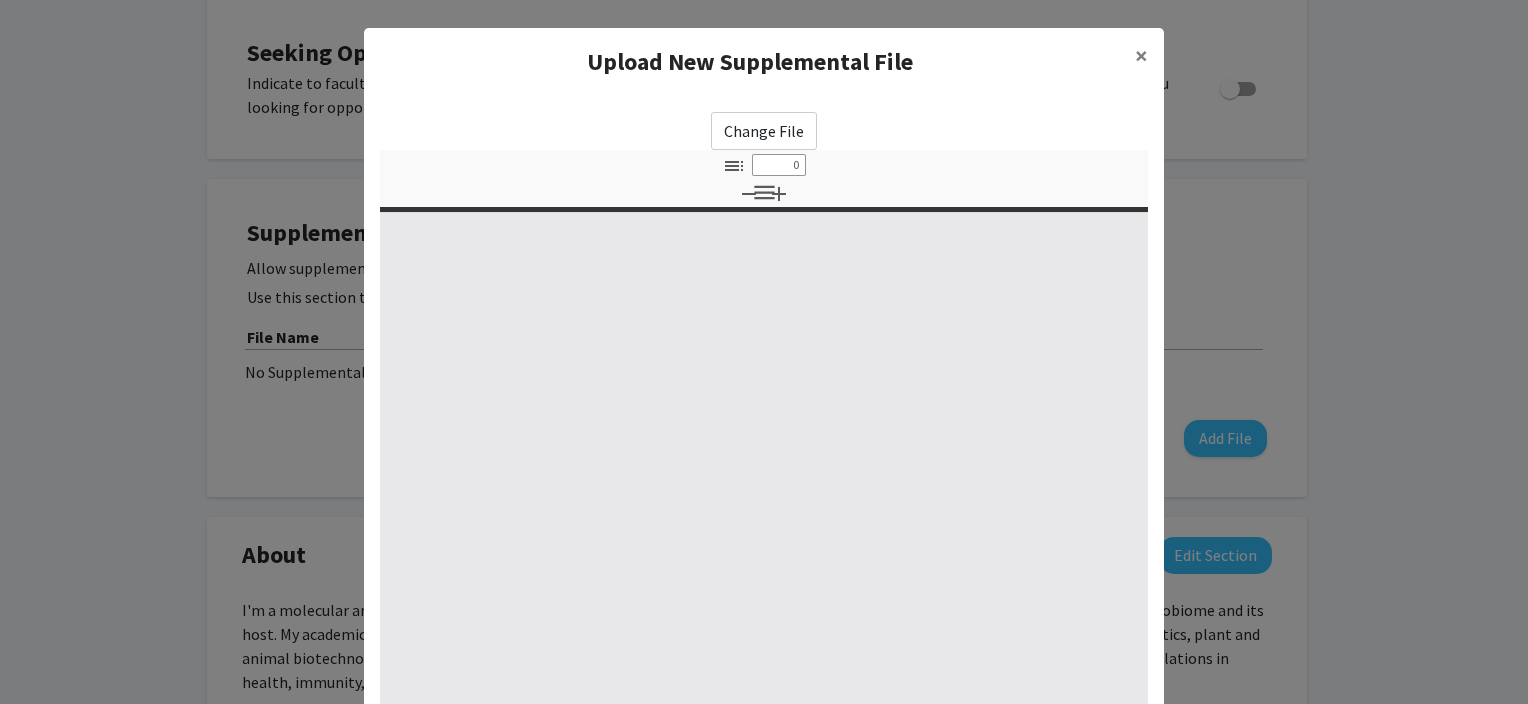 select on "custom" 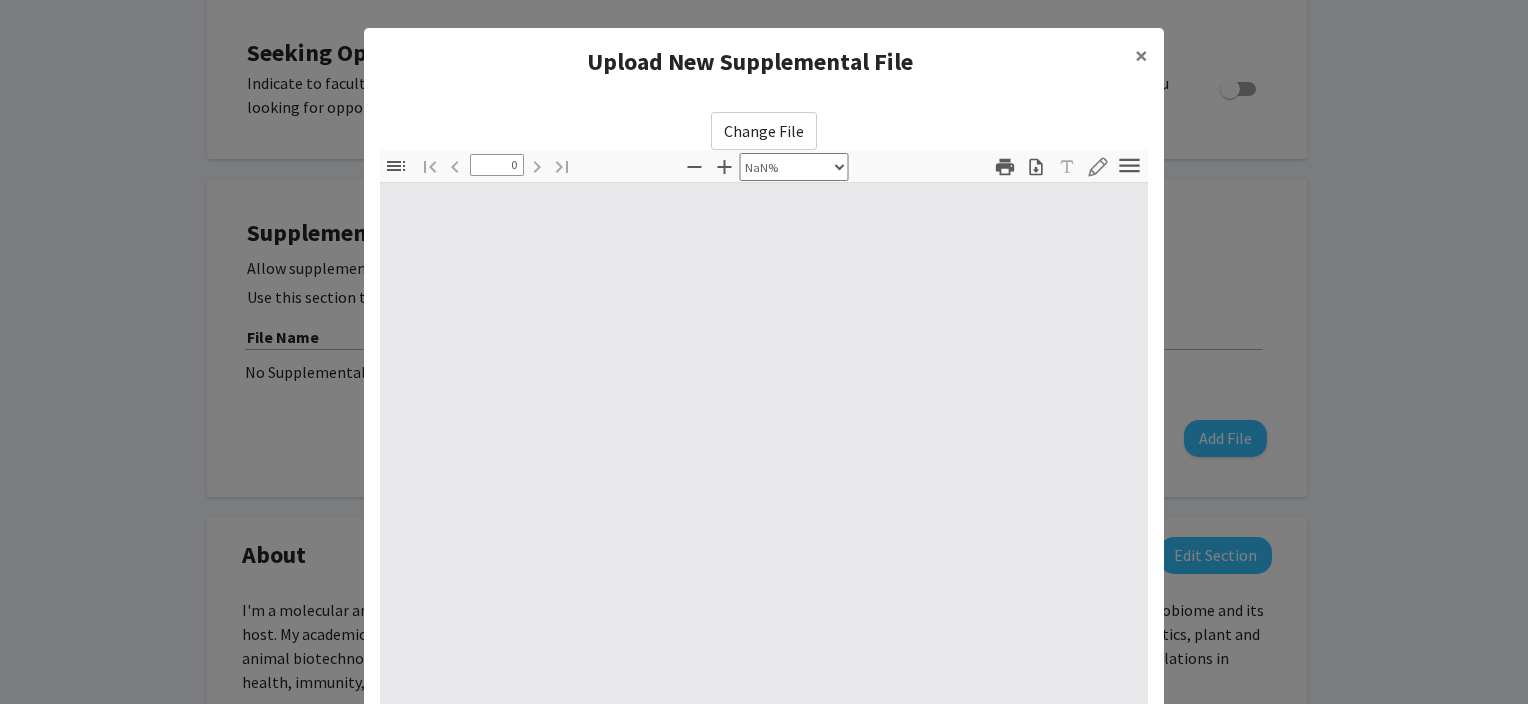 type on "1" 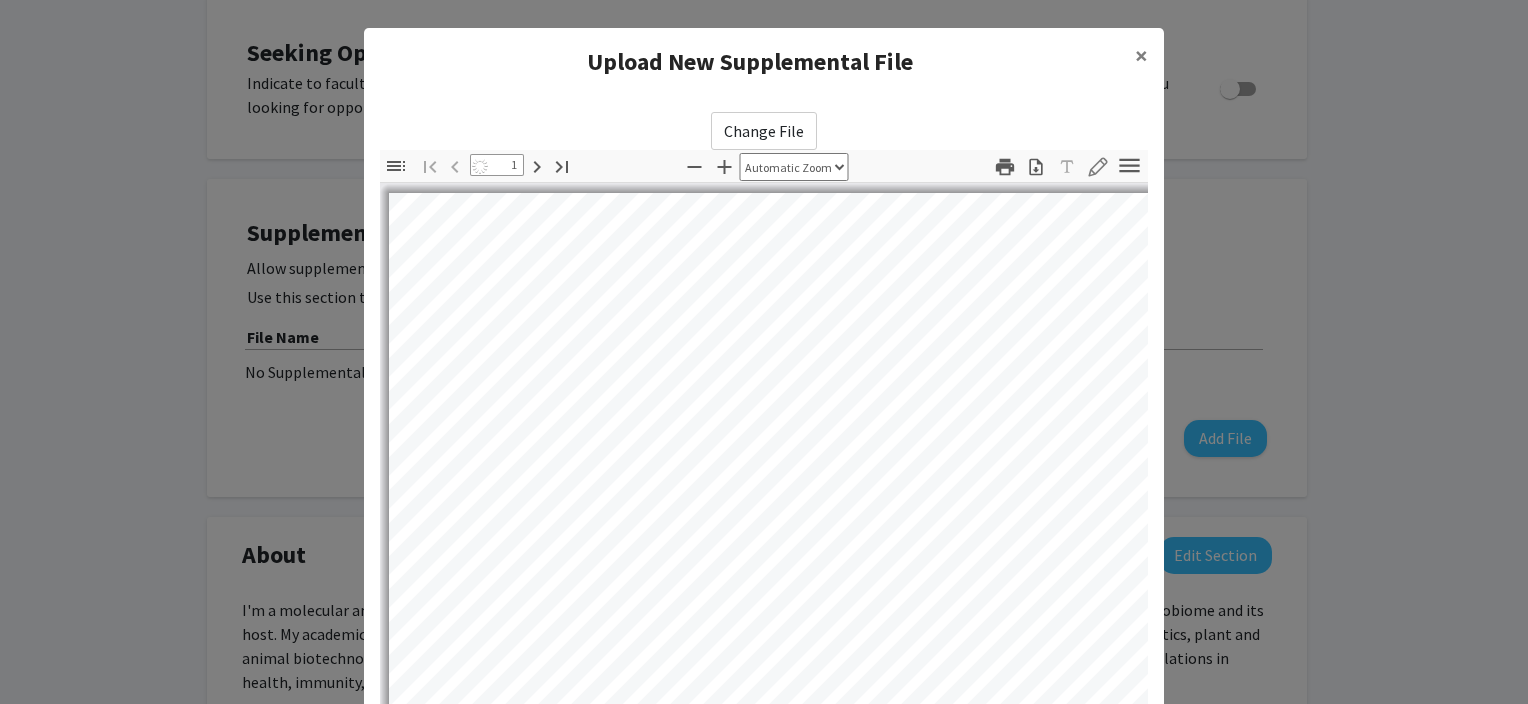 select on "auto" 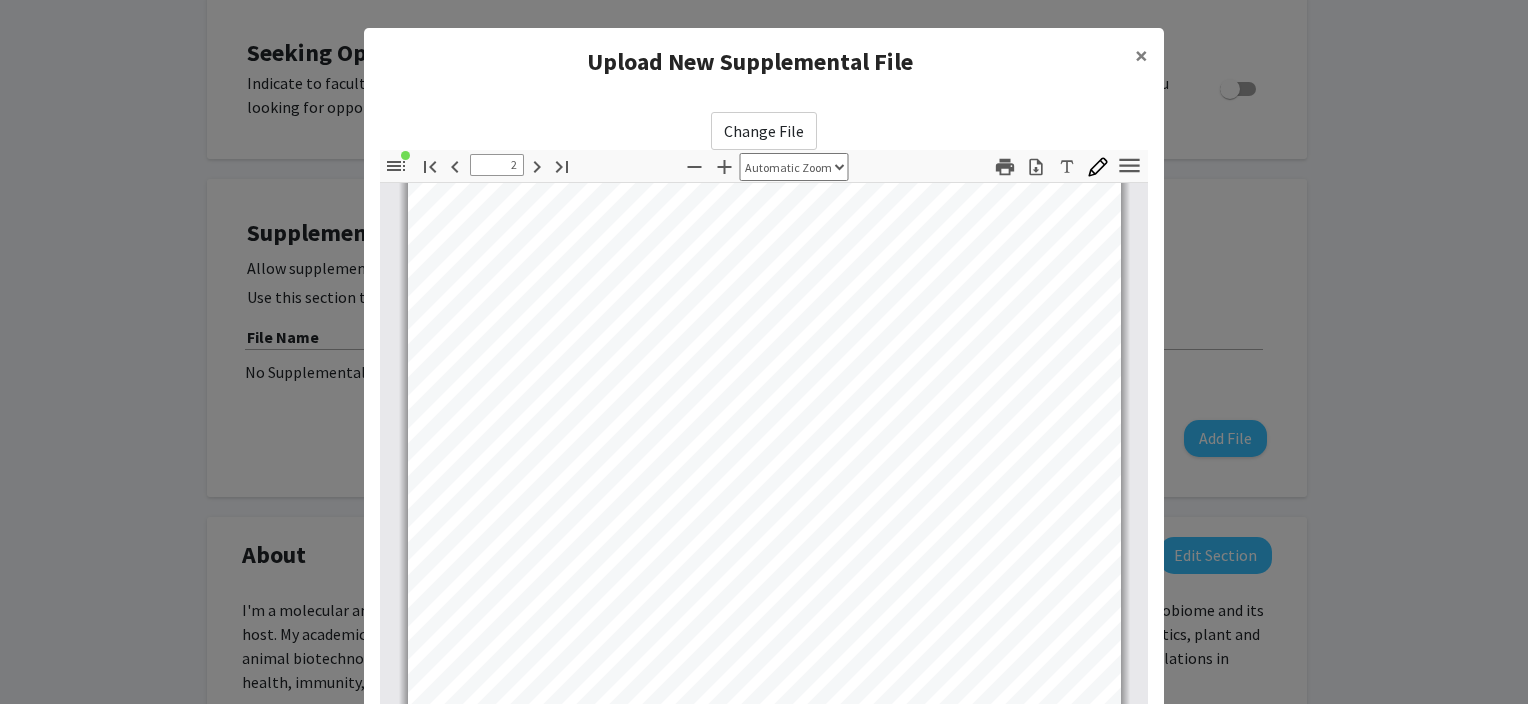 type on "3" 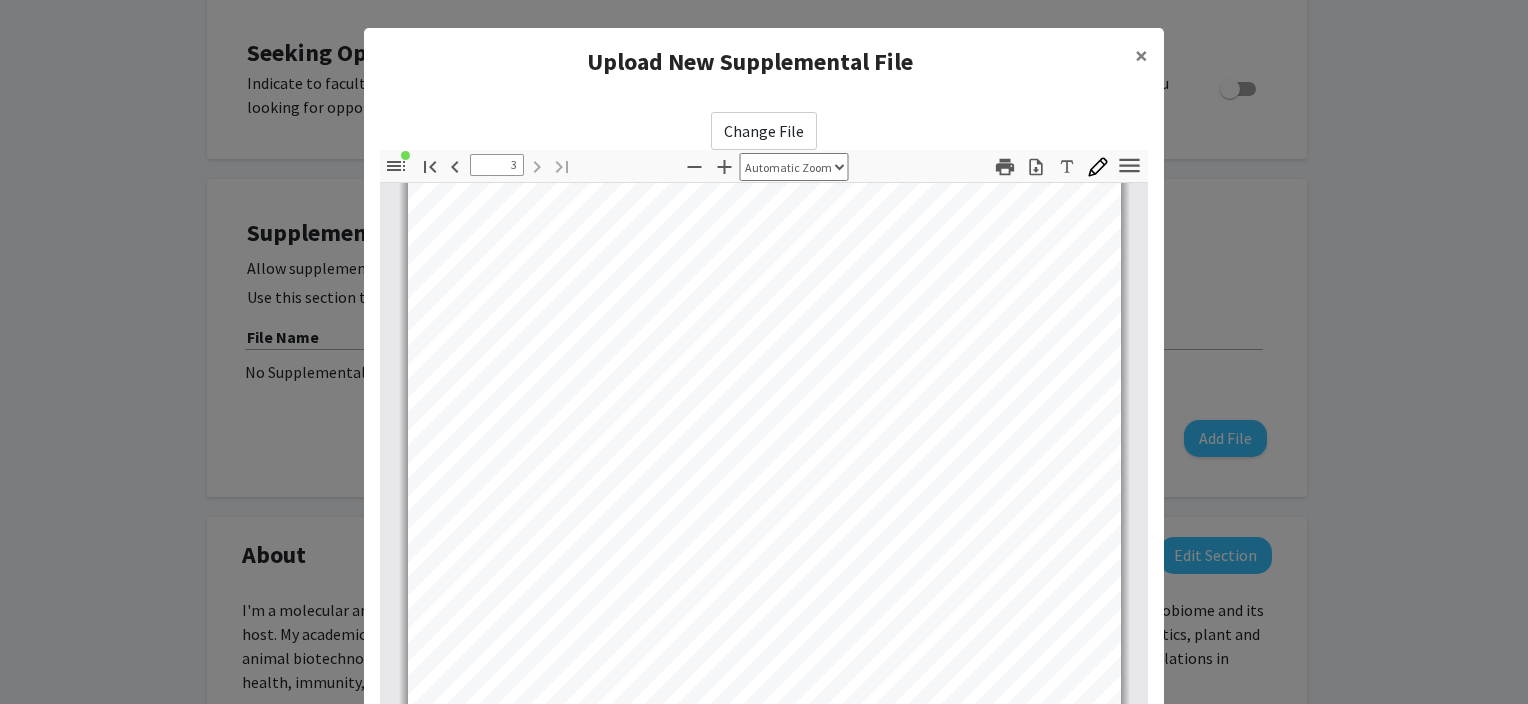 scroll, scrollTop: 2335, scrollLeft: 0, axis: vertical 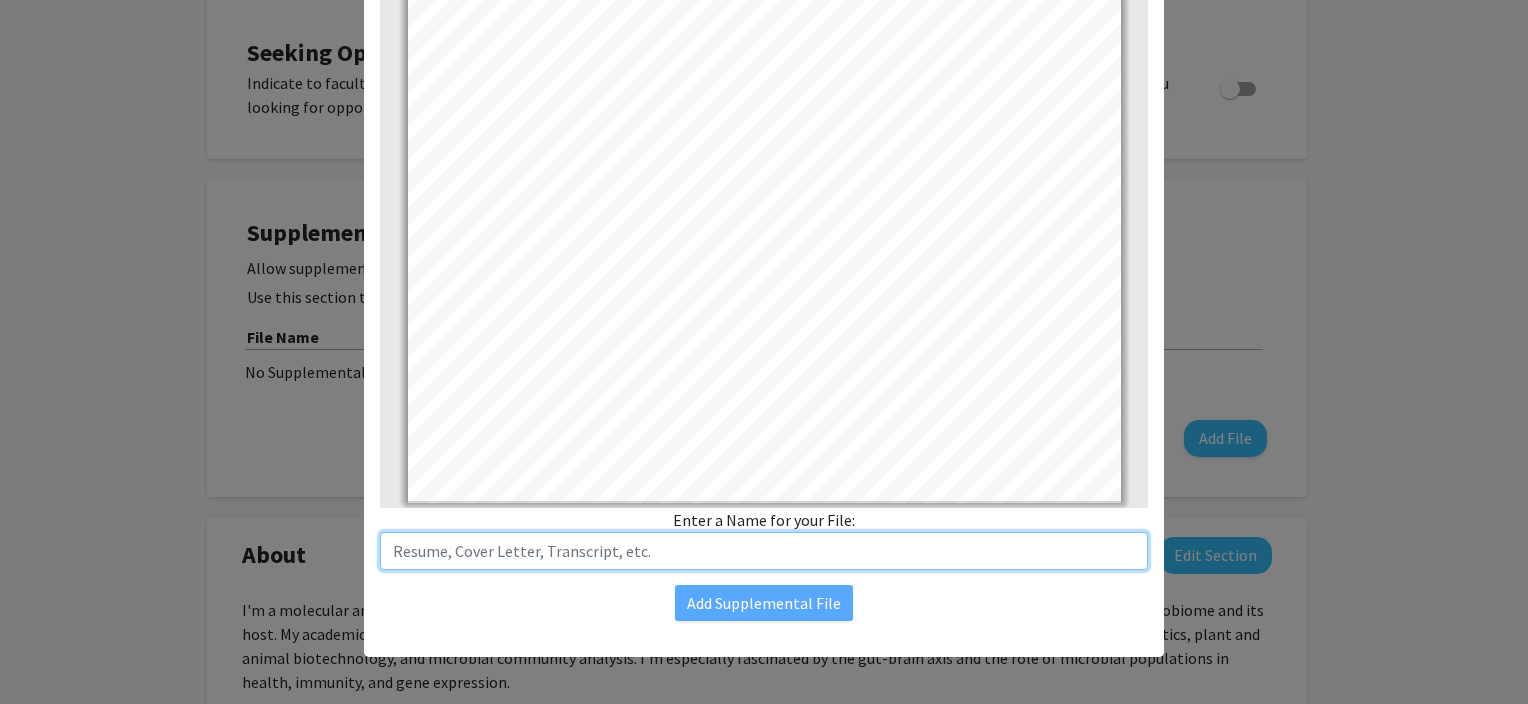 click at bounding box center [764, 551] 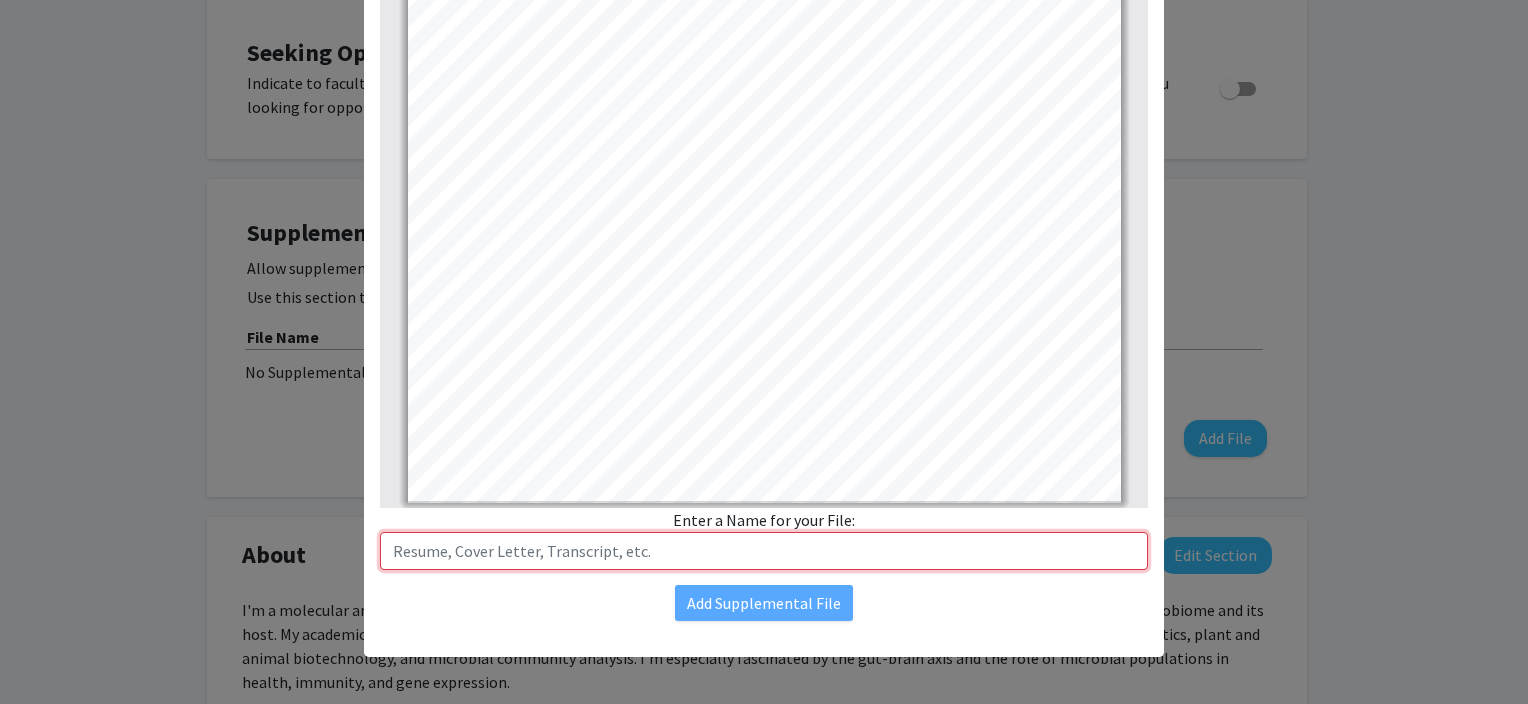 paste on "Genome Sequence of Mariprofundus sp. Strain EBB-1," 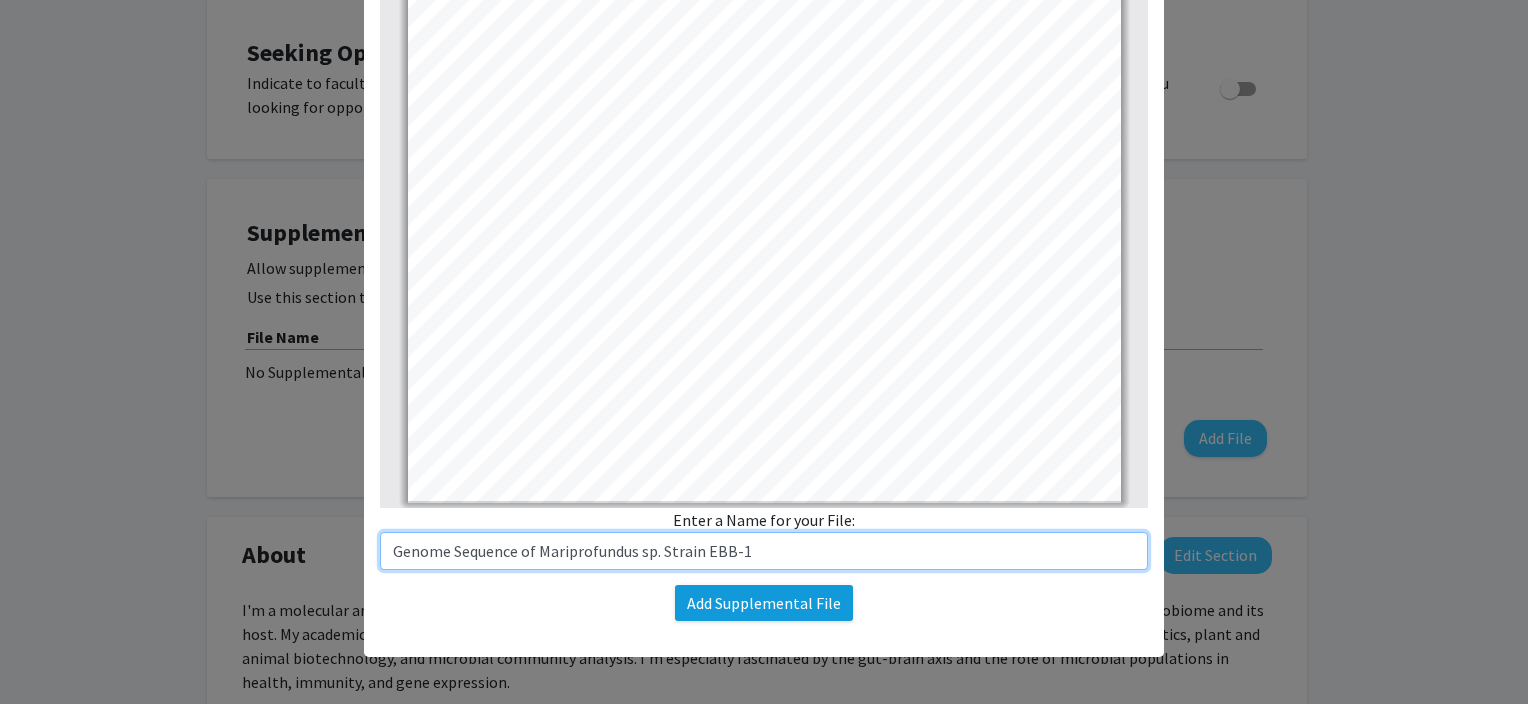 type on "Genome Sequence of Mariprofundus sp. Strain EBB-1" 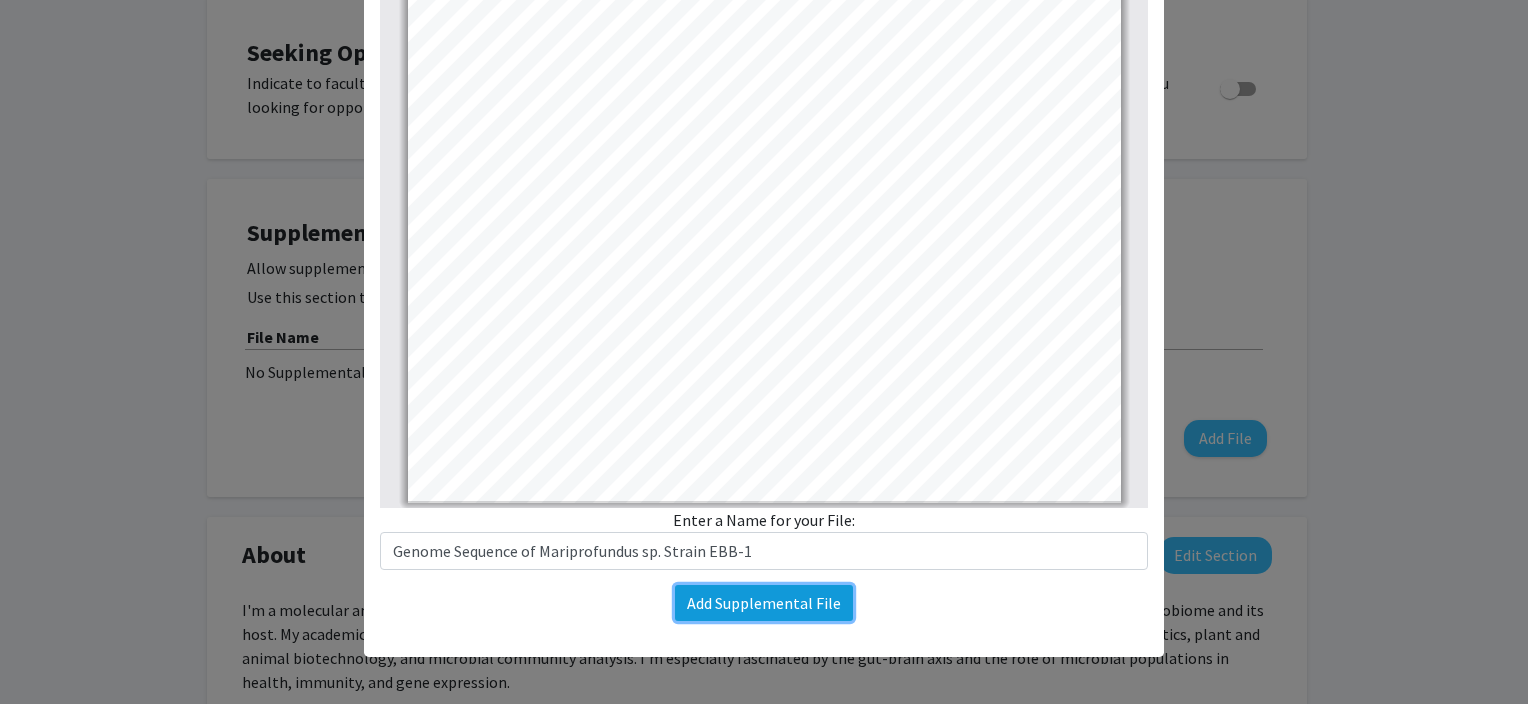 click on "Add Supplemental File" 